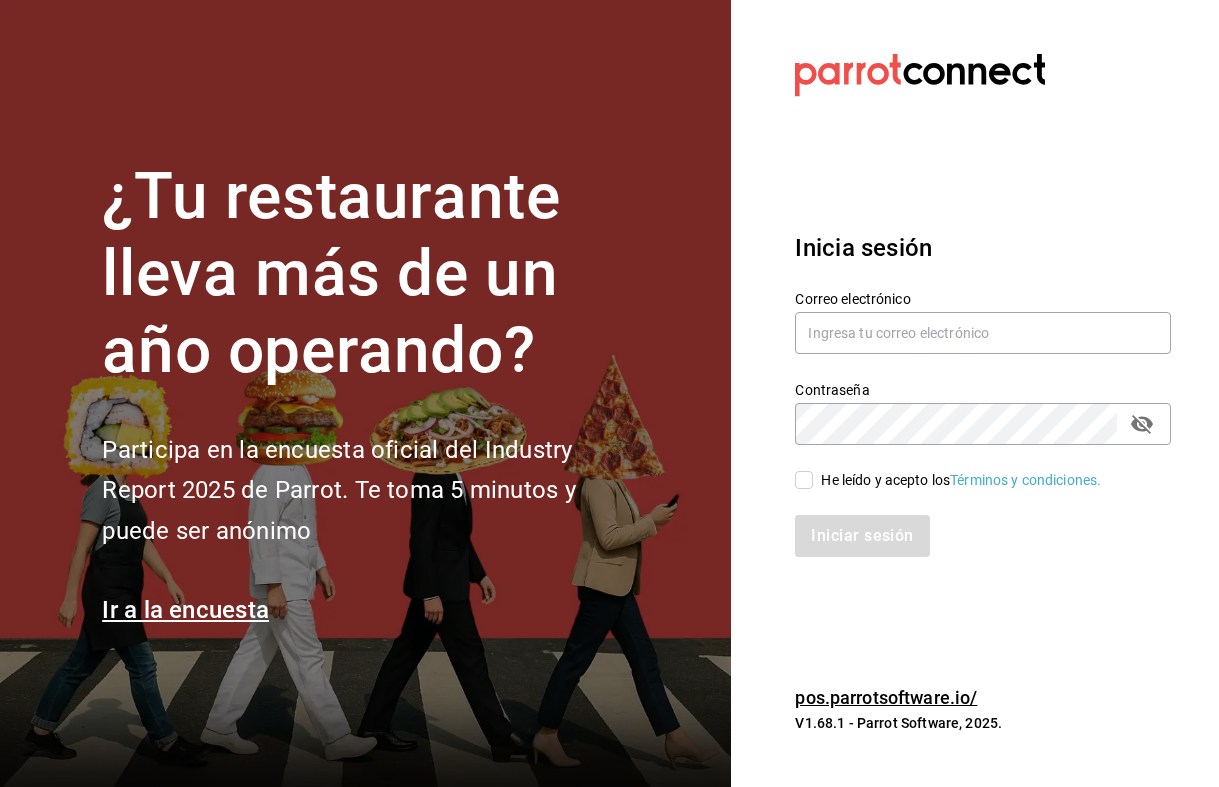 scroll, scrollTop: 0, scrollLeft: 0, axis: both 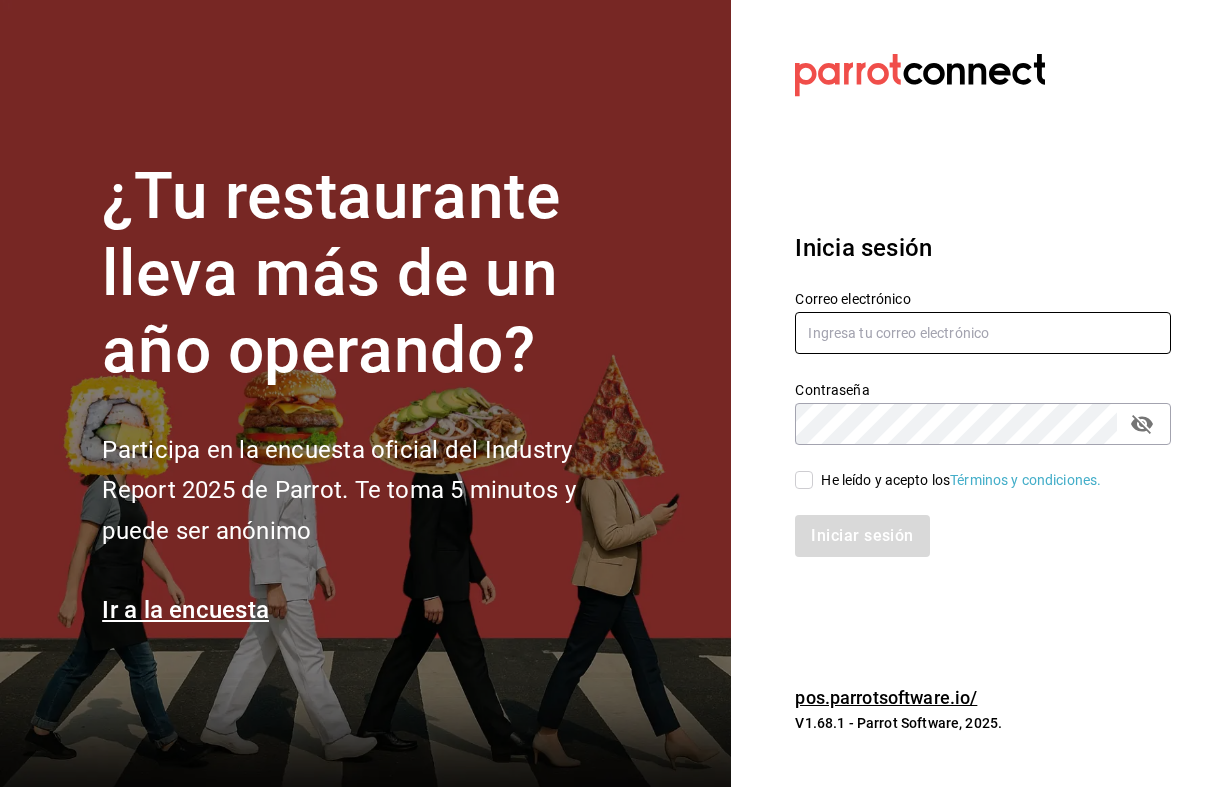 type on "Hola@[EMAIL]" 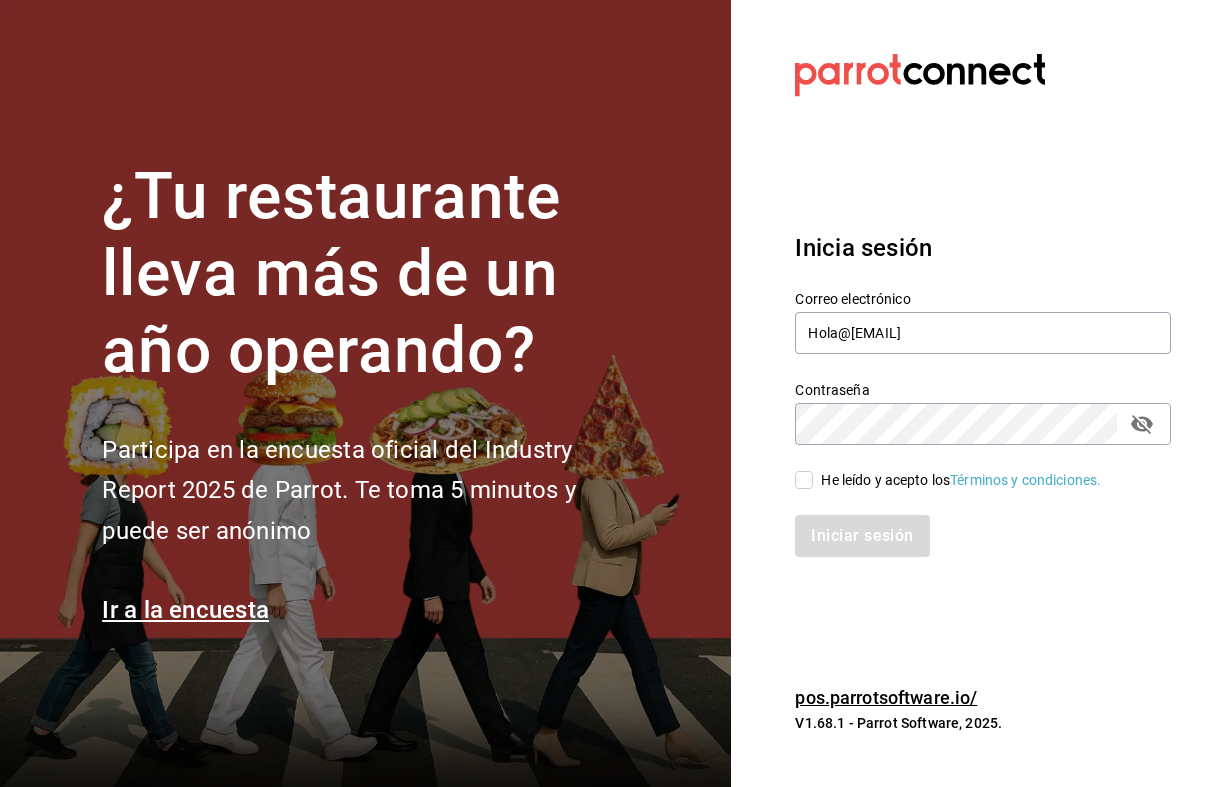 click on "He leído y acepto los  Términos y condiciones." at bounding box center (804, 480) 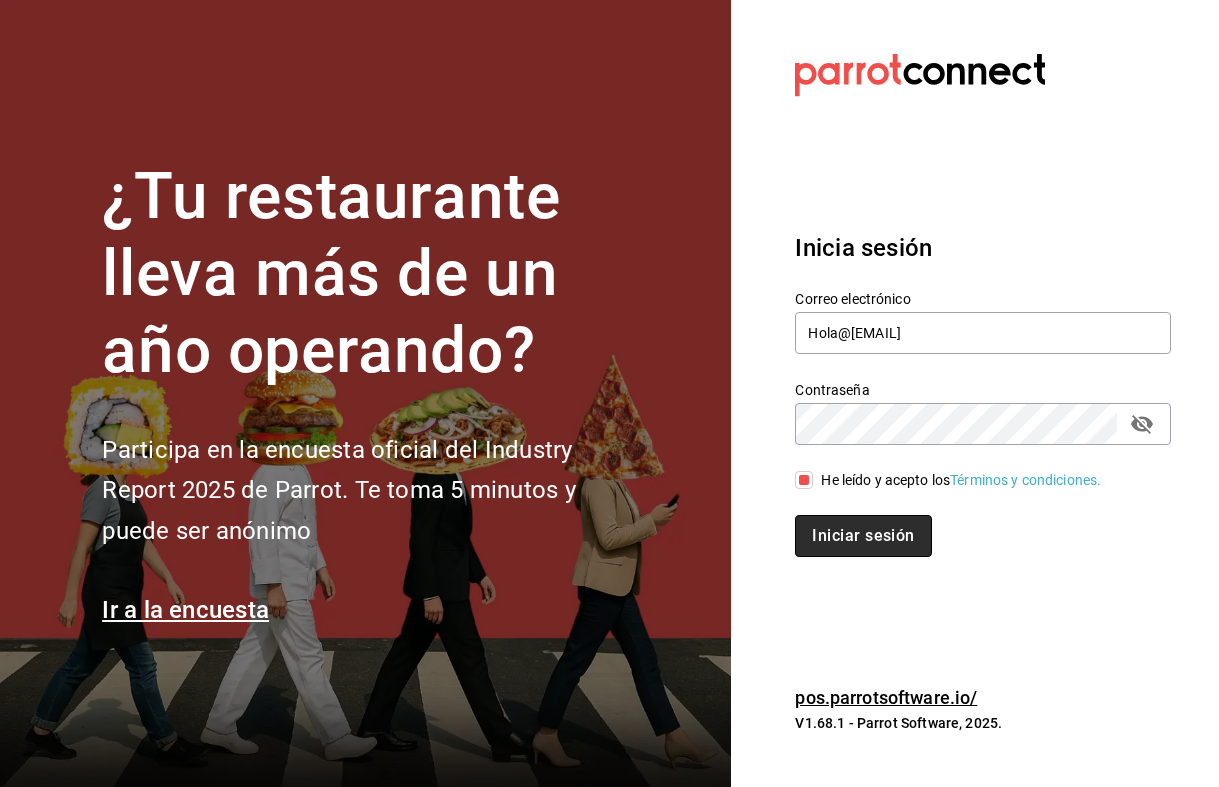 click on "Iniciar sesión" at bounding box center (863, 536) 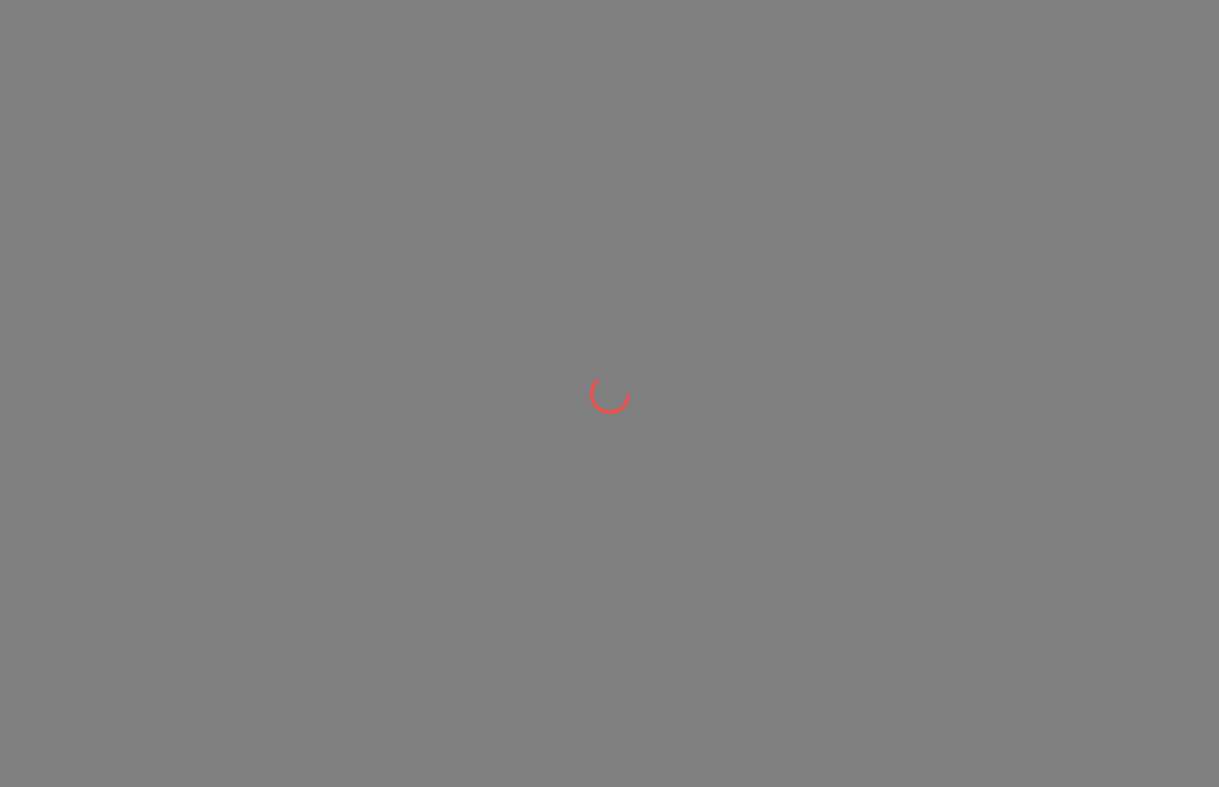 scroll, scrollTop: 0, scrollLeft: 0, axis: both 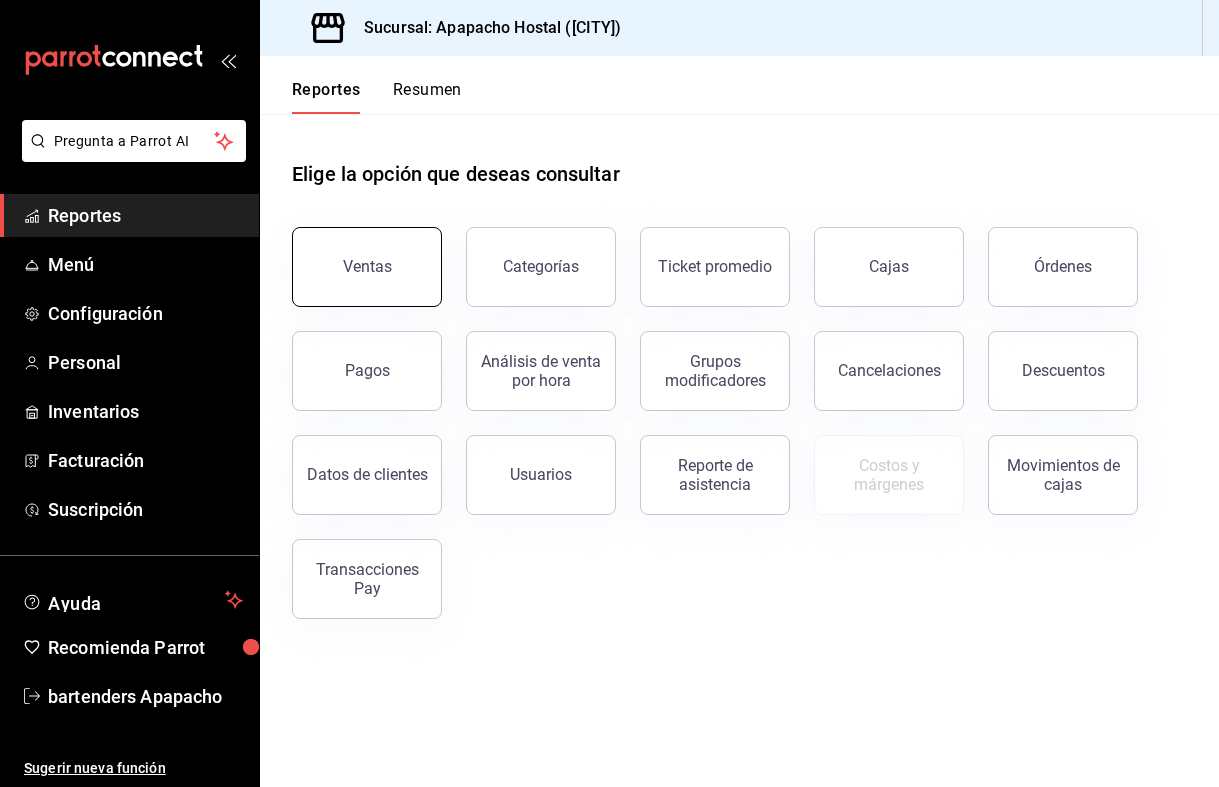 click on "Ventas" at bounding box center [367, 266] 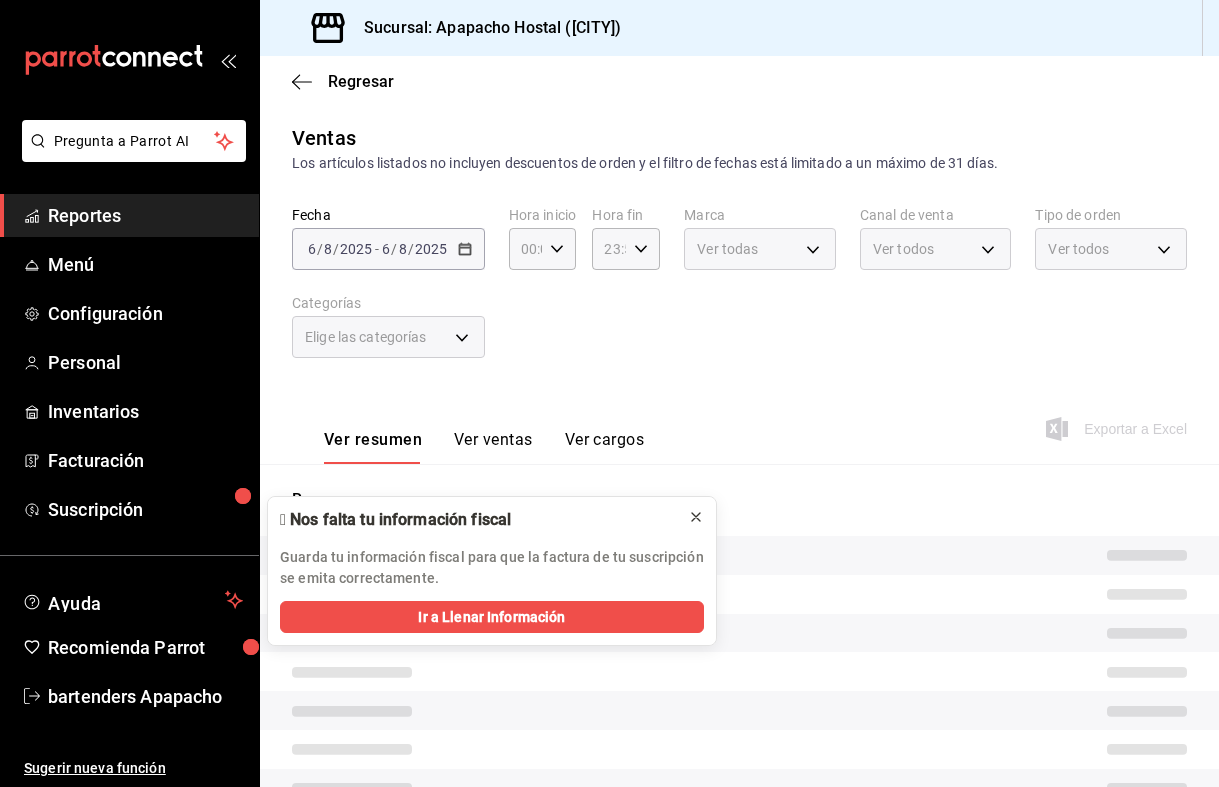 click 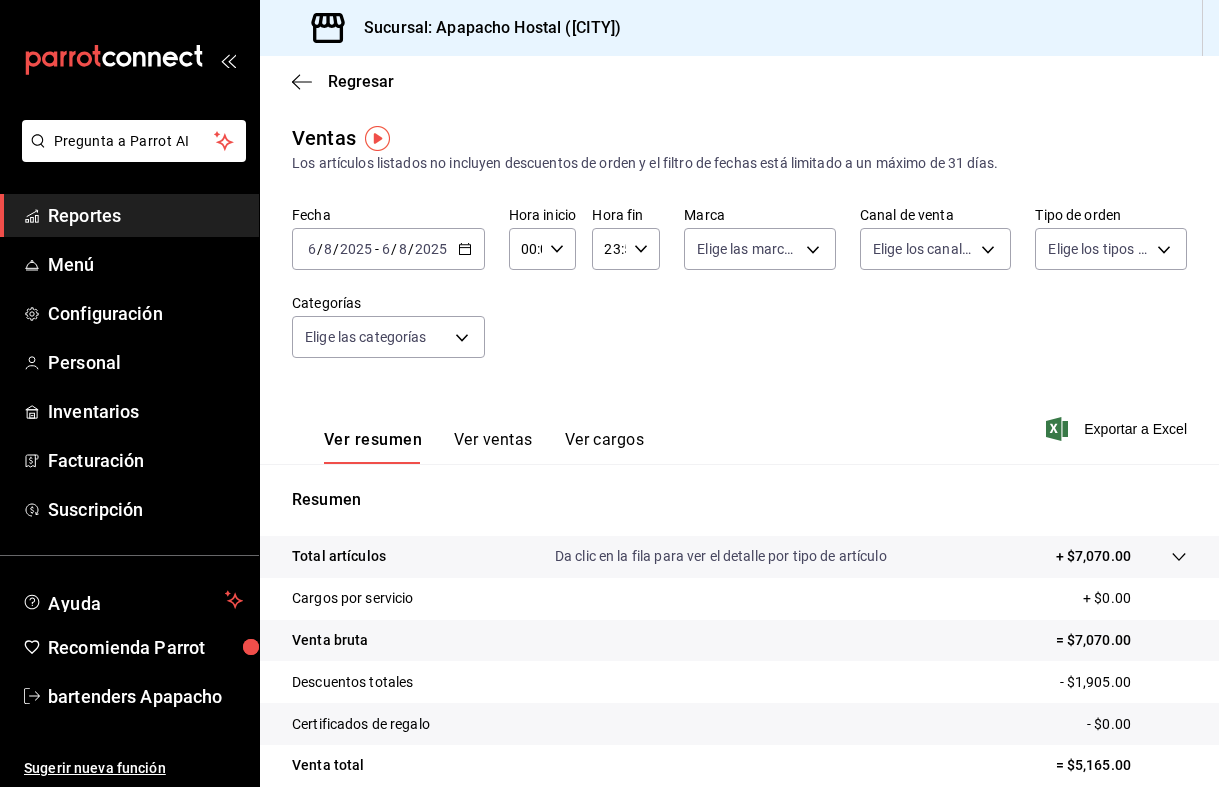 click 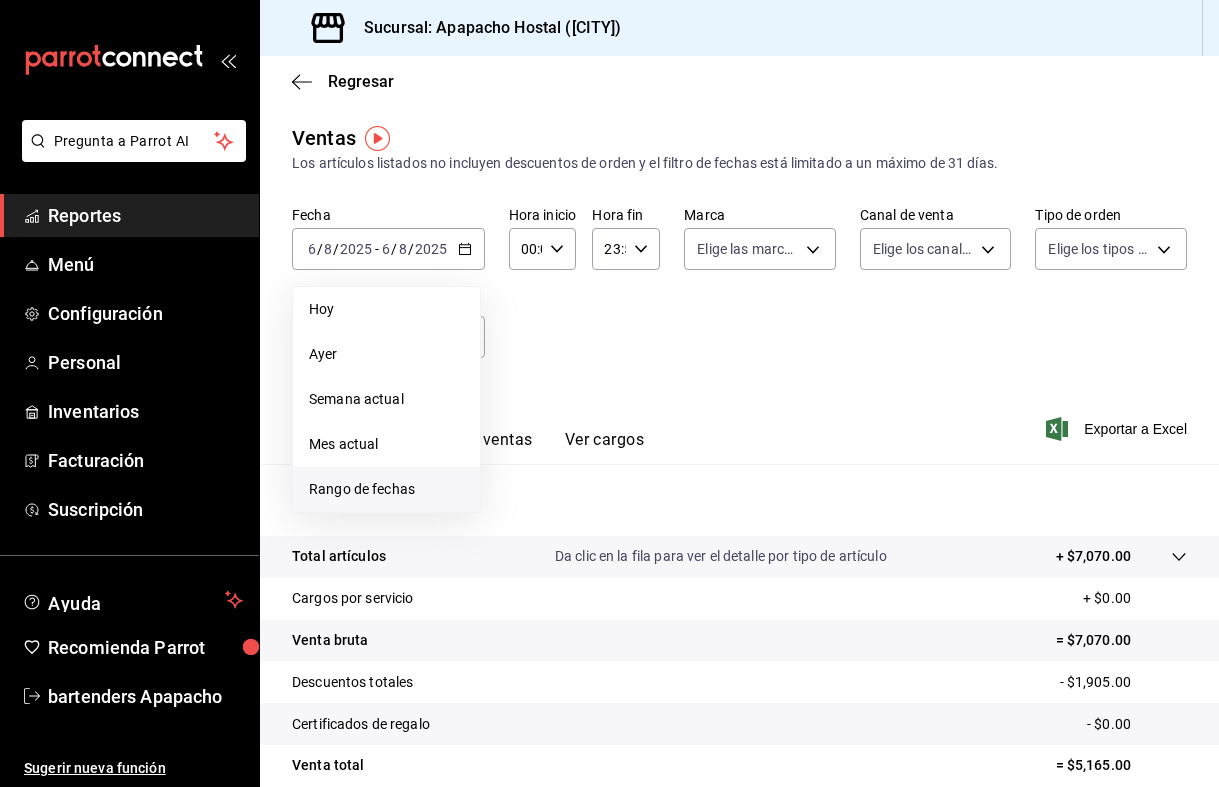 click on "Rango de fechas" at bounding box center (386, 489) 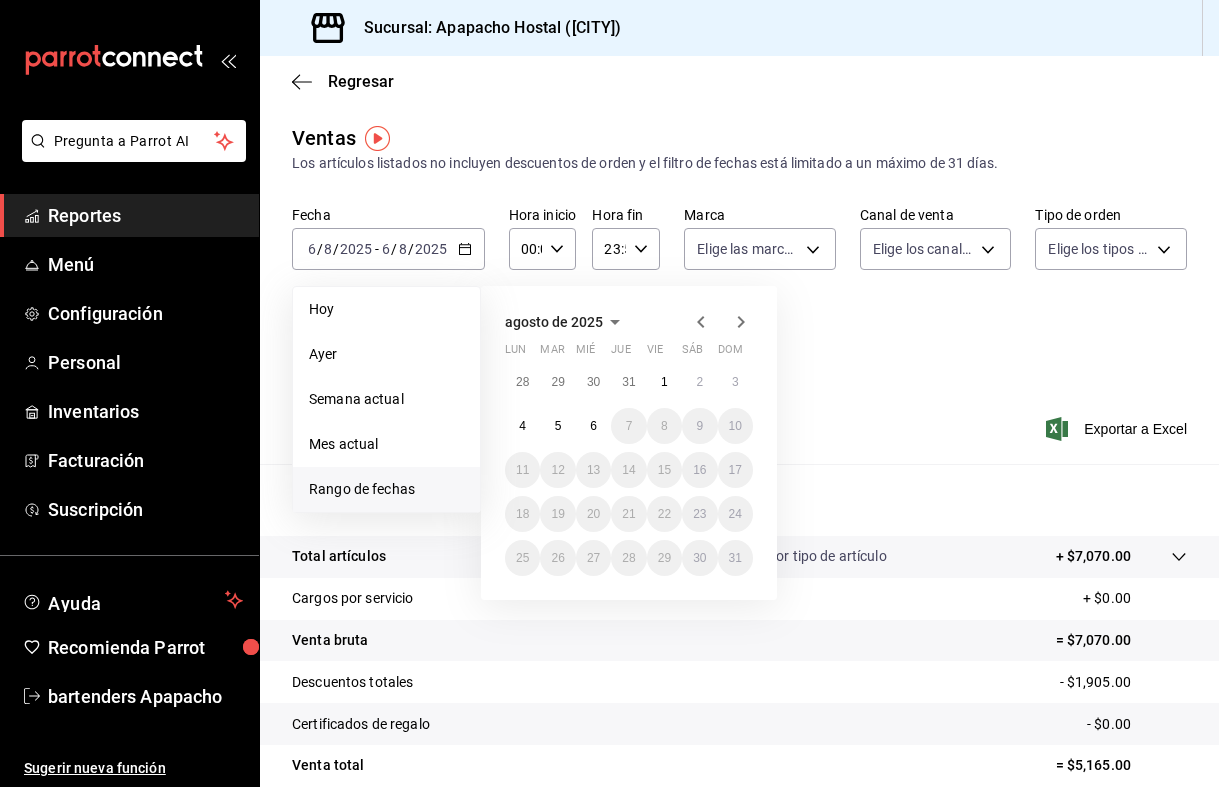 click 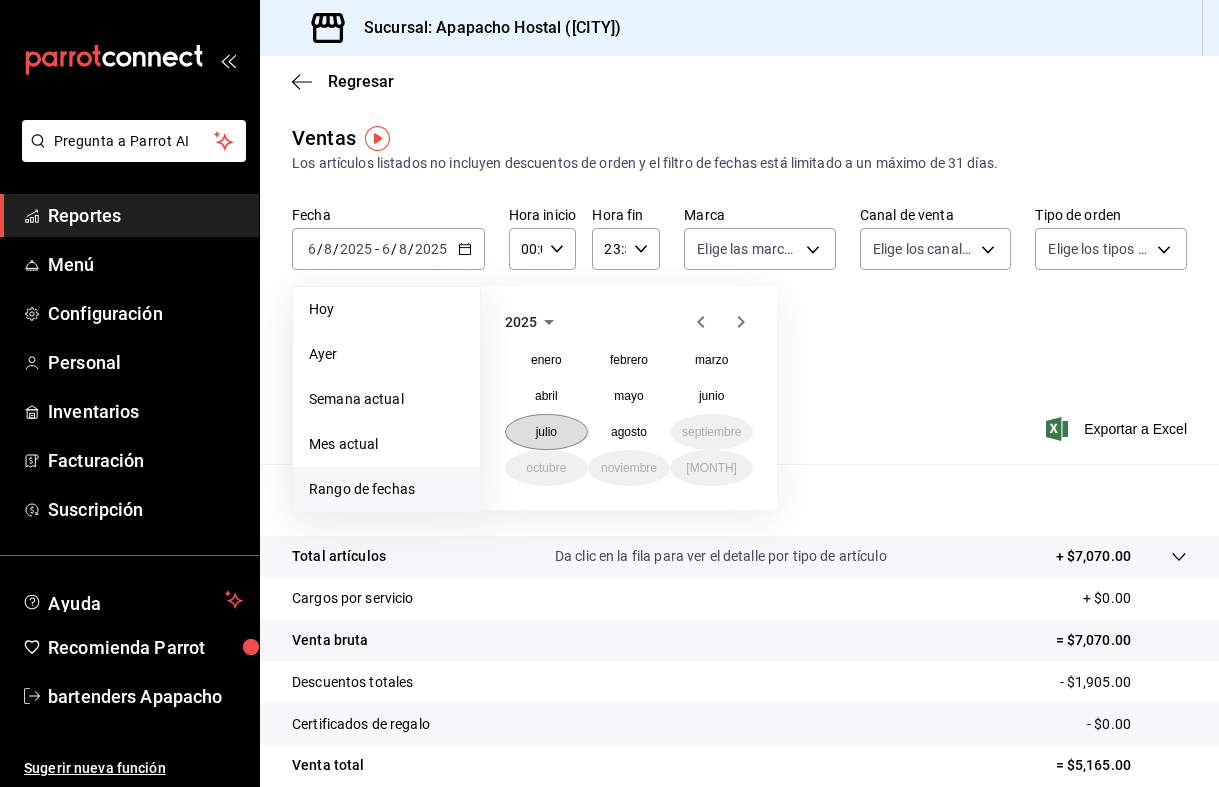 click on "julio" at bounding box center [546, 432] 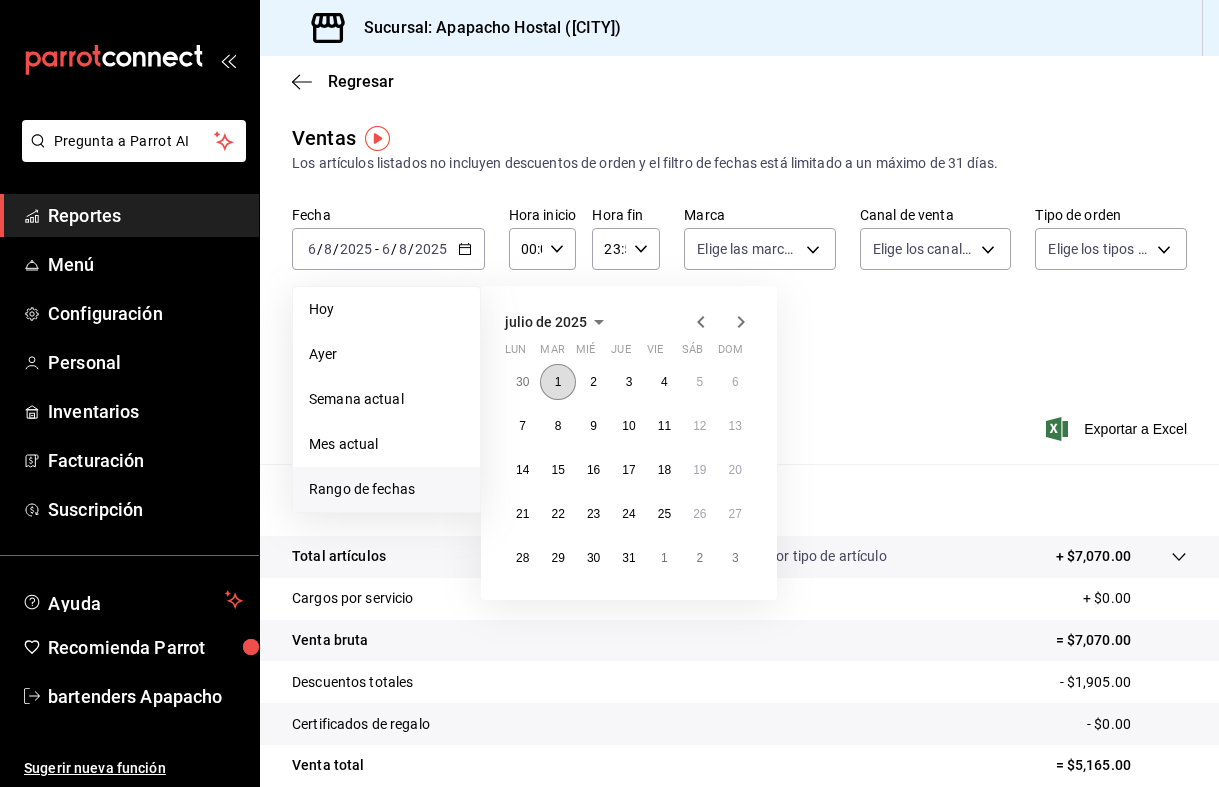 click on "1" at bounding box center (558, 382) 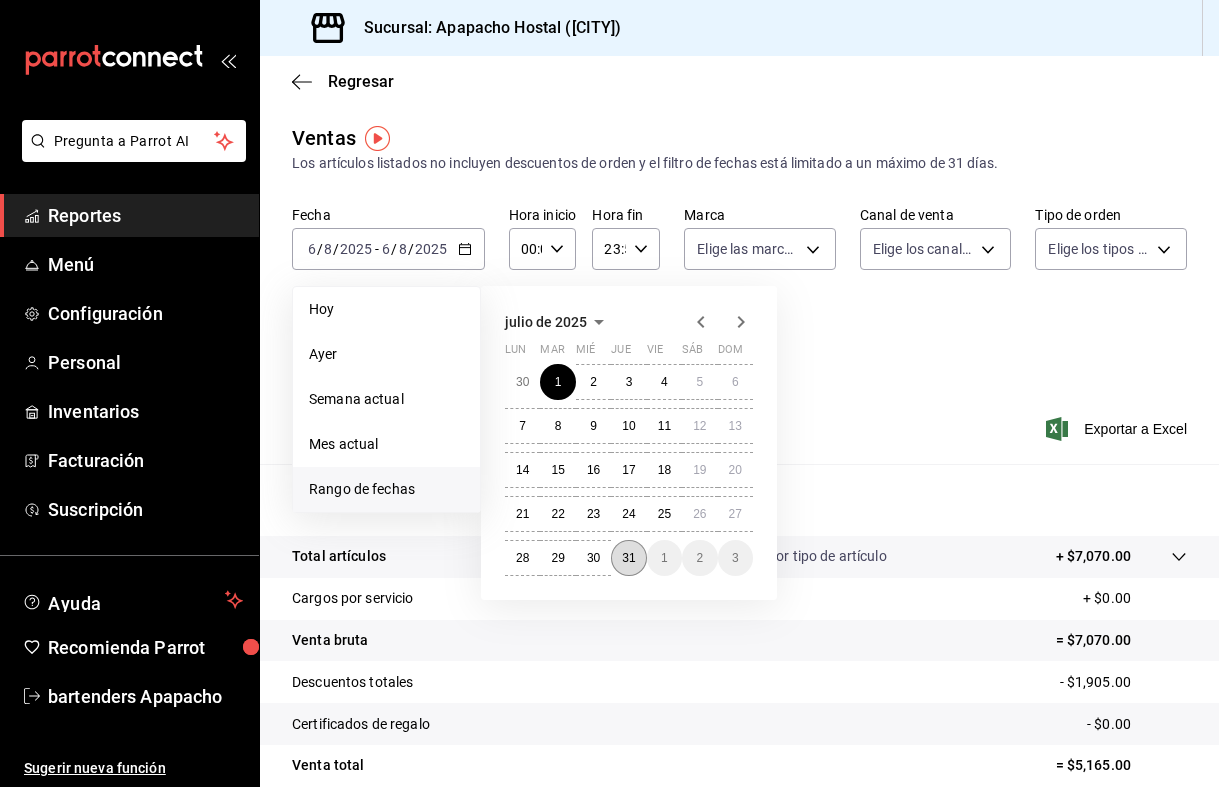 click on "31" at bounding box center (628, 558) 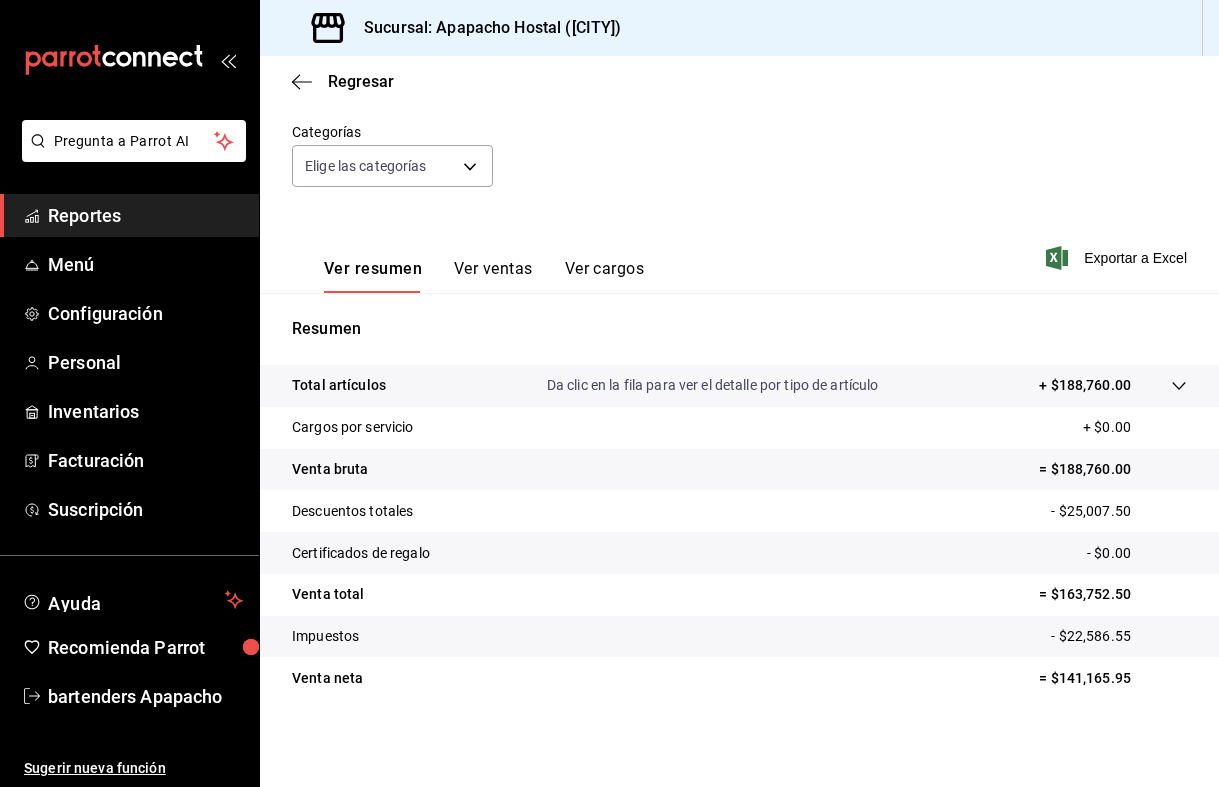 scroll, scrollTop: 171, scrollLeft: 0, axis: vertical 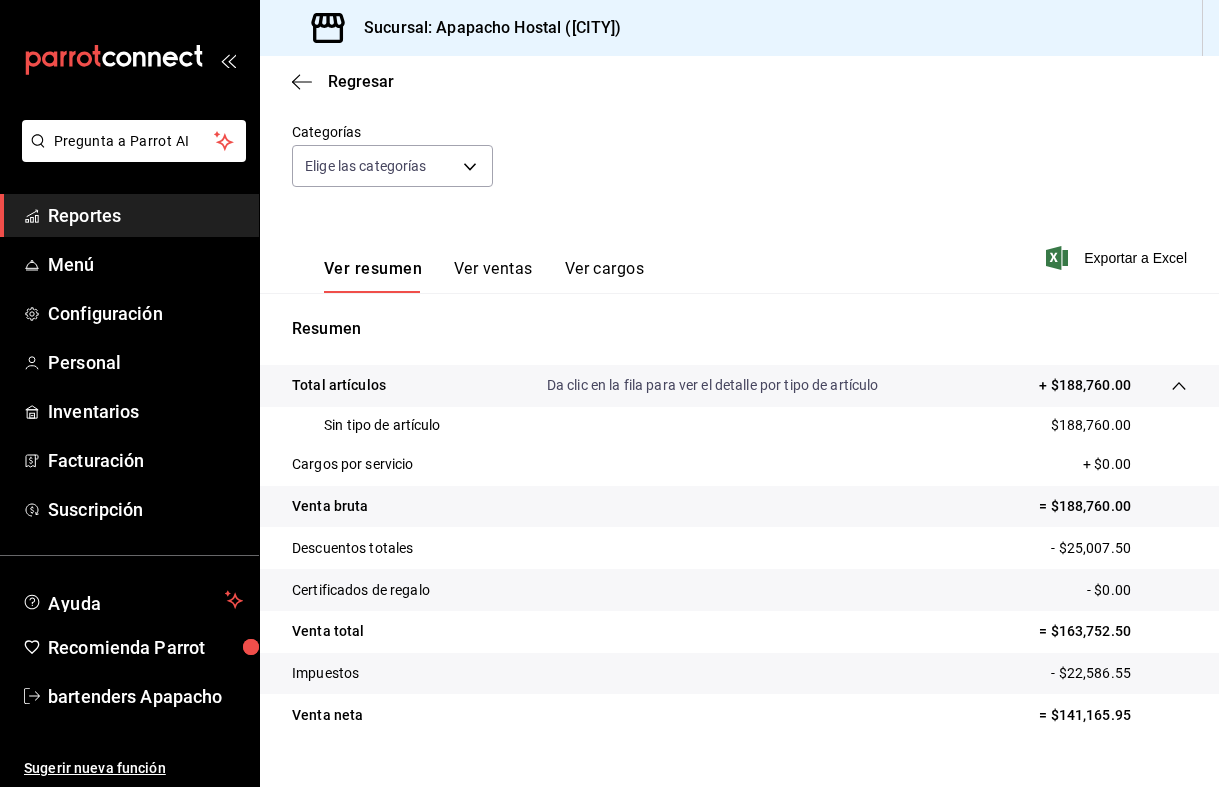 click on "Ver ventas" at bounding box center (493, 276) 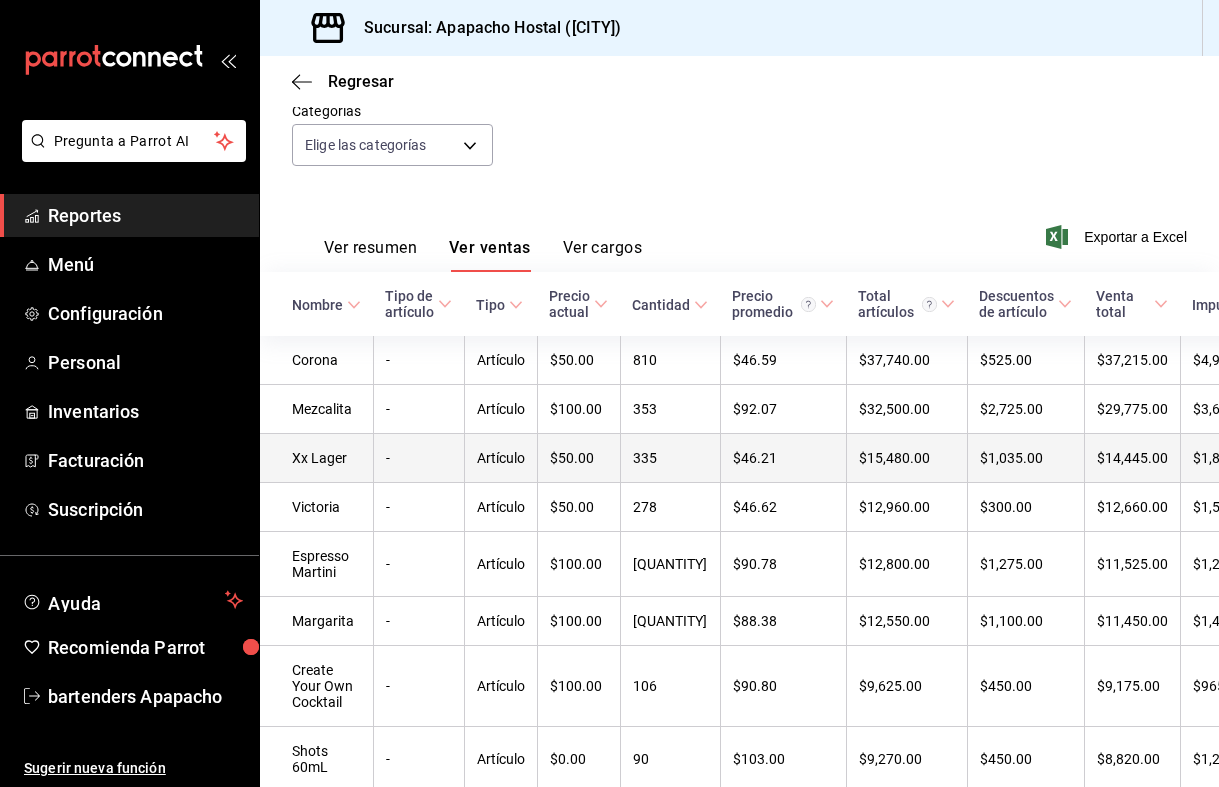 scroll, scrollTop: 197, scrollLeft: 0, axis: vertical 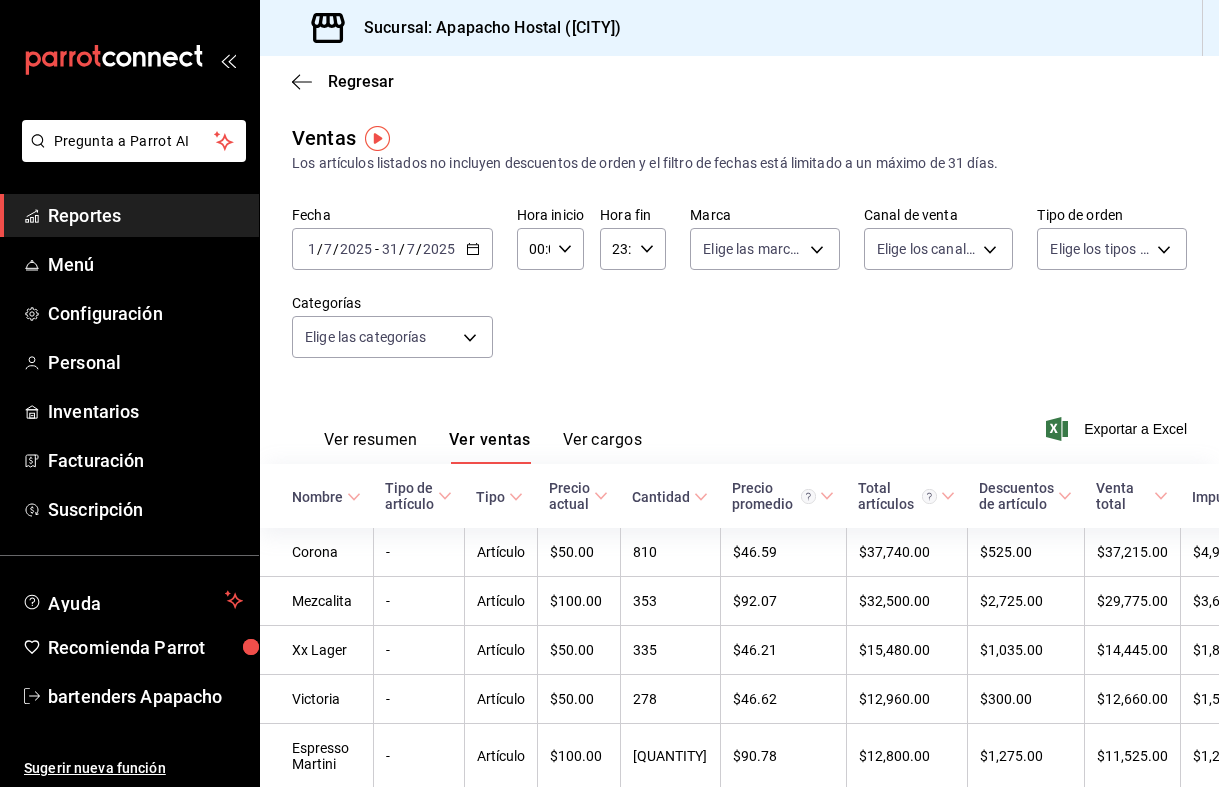 click on "Ver cargos" at bounding box center (603, 447) 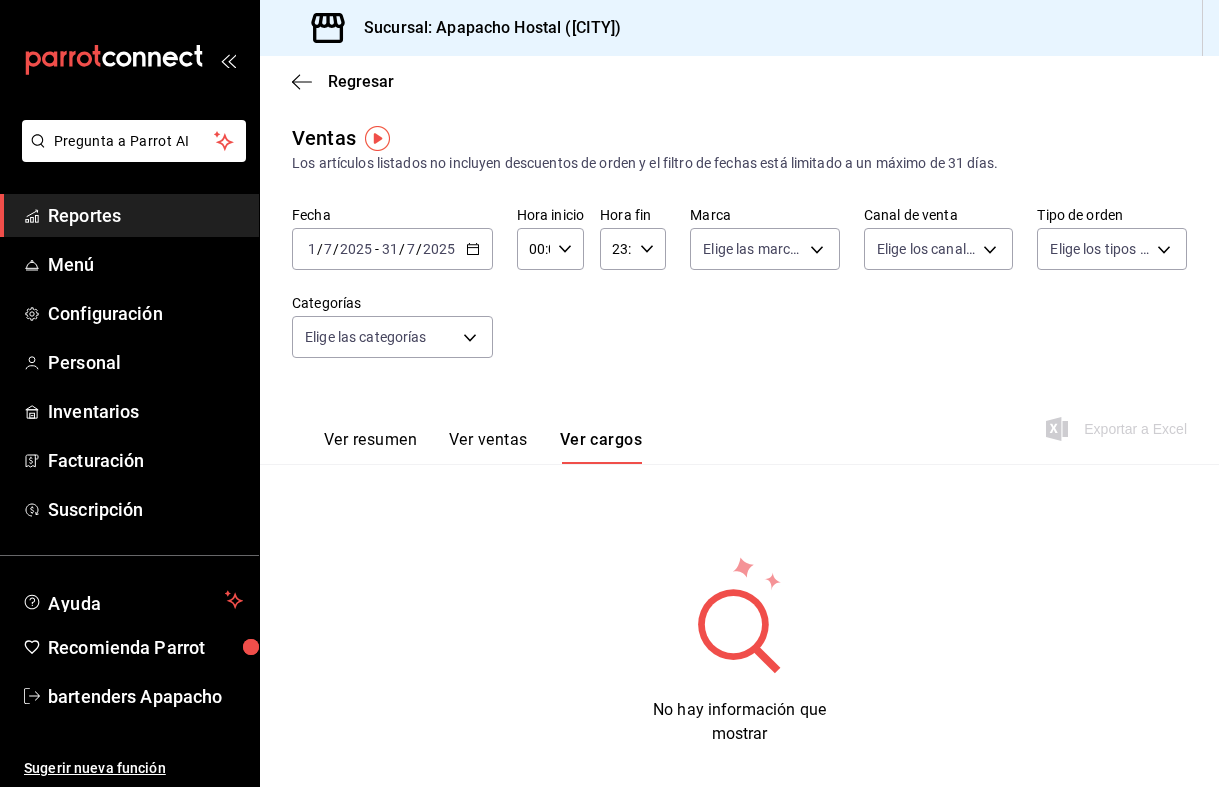 click on "Ver ventas" at bounding box center [488, 447] 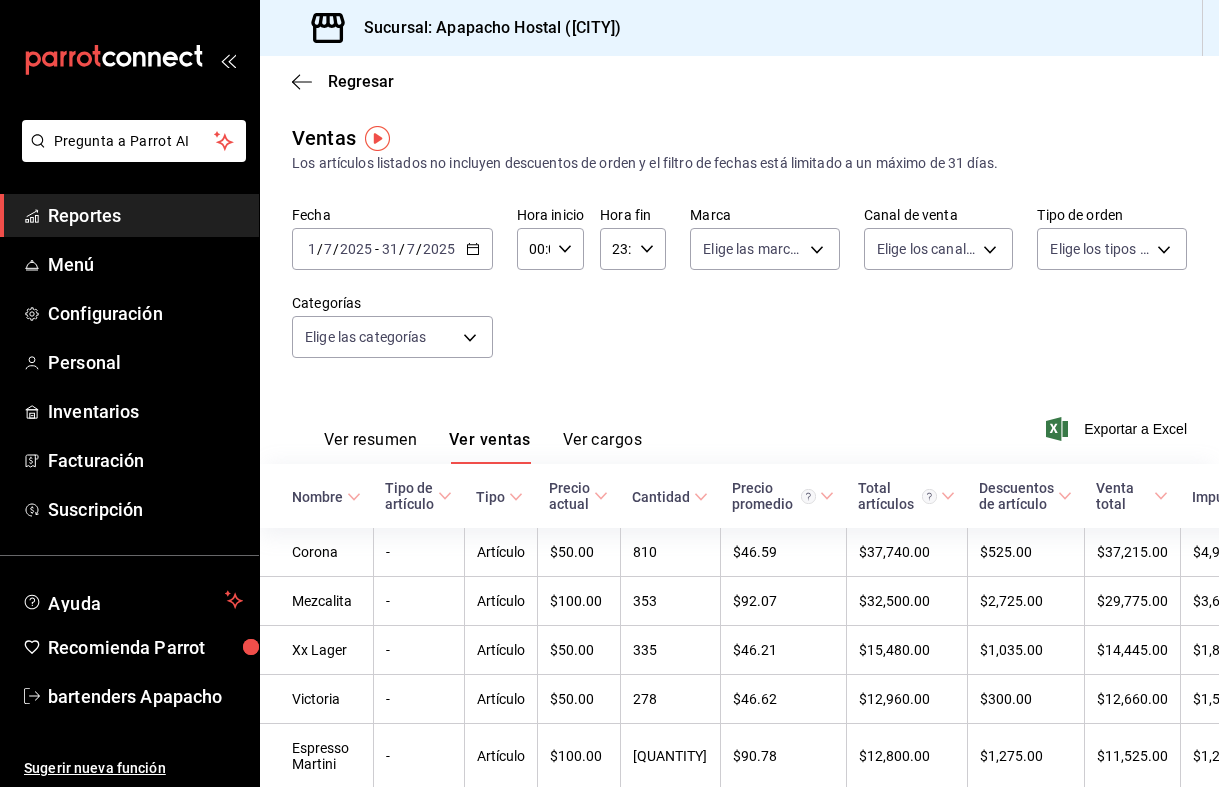 click 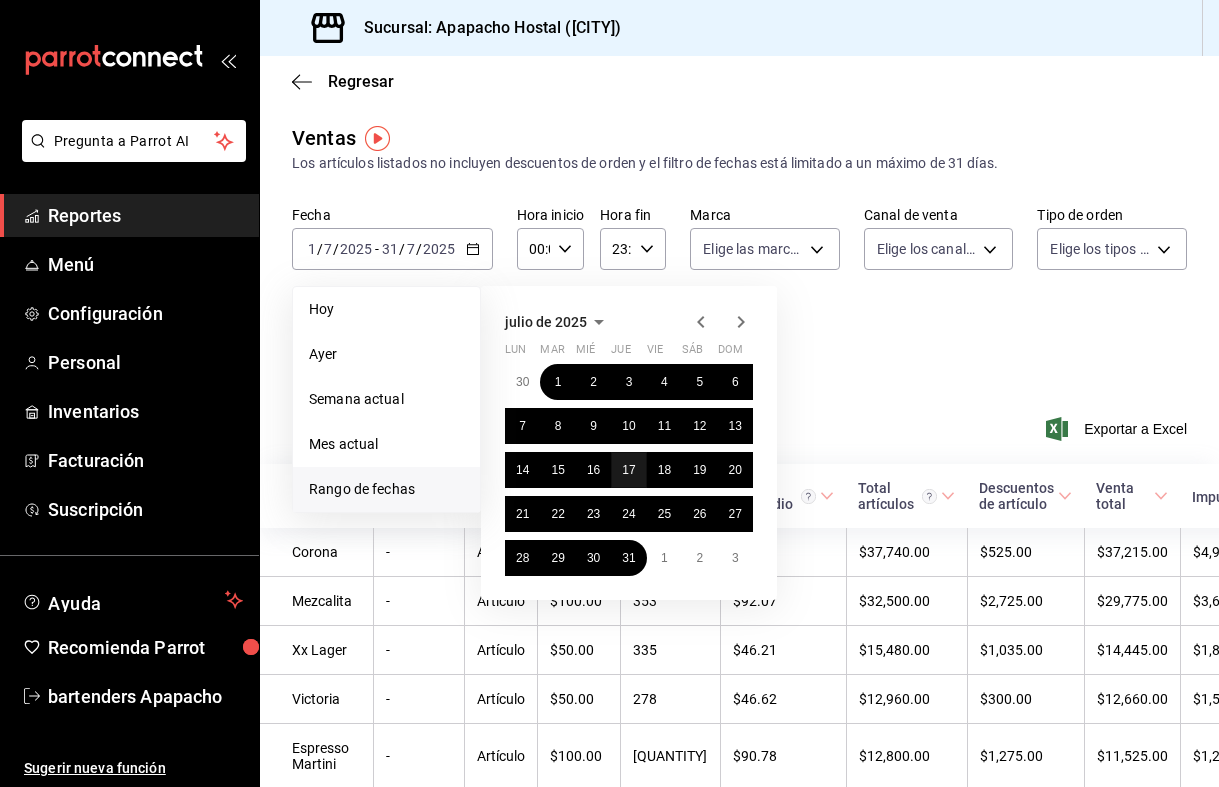 click on "17" at bounding box center (628, 470) 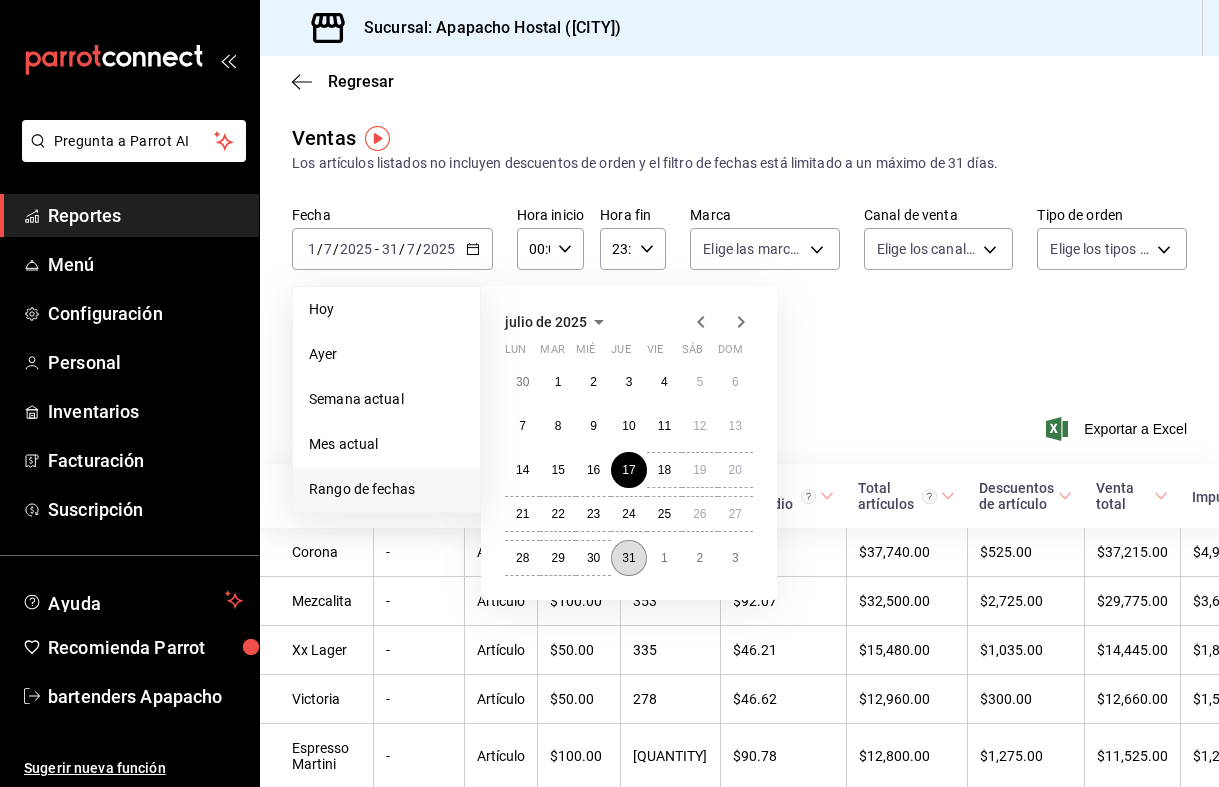click on "31" at bounding box center (628, 558) 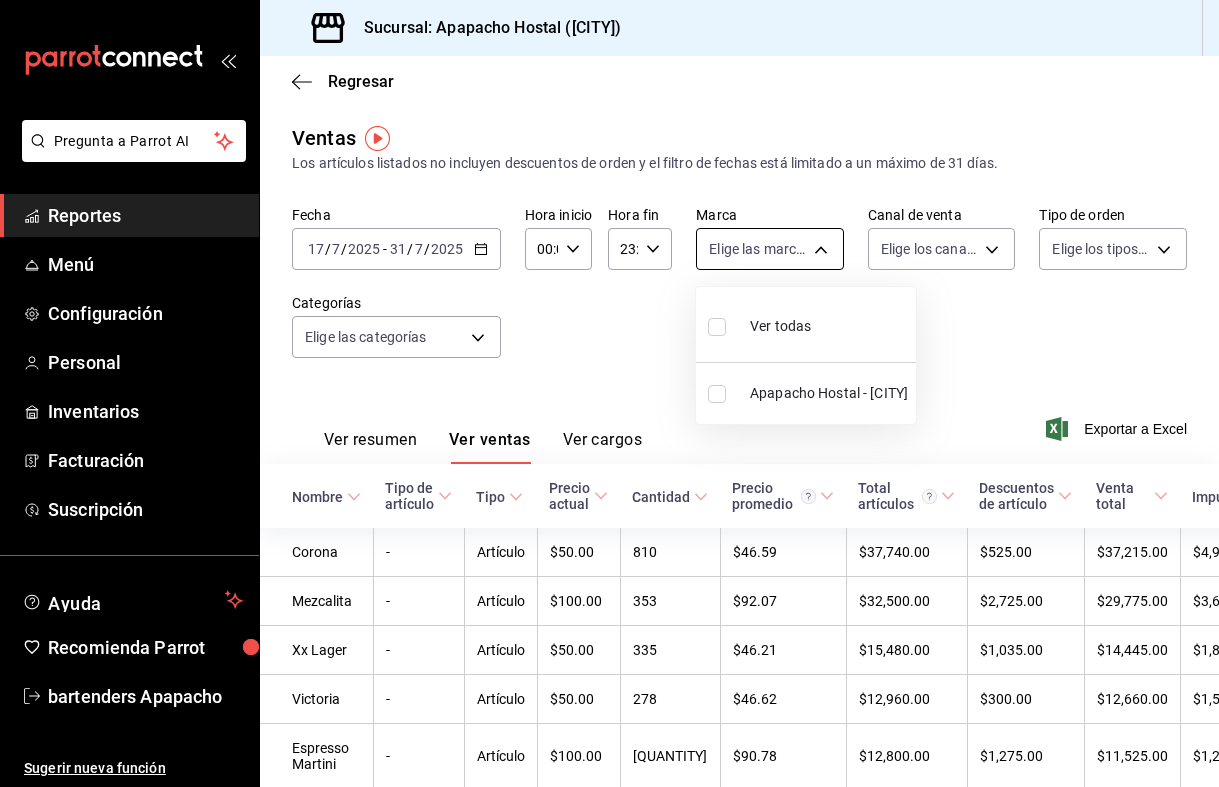 click on "Pregunta a Parrot AI Reportes   Menú   Configuración   Personal   Inventarios   Facturación   Suscripción   Ayuda Recomienda Parrot   bartenders Apapacho   Sugerir nueva función   Sucursal: Apapacho Hostal ([CITY]) Regresar Ventas Los artículos listados no incluyen descuentos de orden y el filtro de fechas está limitado a un máximo de 31 días. Fecha [DATE] [DATE] - [DATE] [DATE] Hora inicio 00:00 Hora inicio Hora fin 23:59 Hora fin Marca Elige las marcas Canal de venta Elige los canales de venta Tipo de orden Elige los tipos de orden Categorías Elige las categorías Ver resumen Ver ventas Ver cargos Exportar a Excel Nombre Tipo de artículo Tipo Precio actual Cantidad Precio promedio   Total artículos   Descuentos de artículo Venta total Impuestos Venta neta Corona - Artículo $50.00 [QUANTITY] $46.59 $37,740.00 $525.00 $37,215.00 $4,925.52 $32,289.48 Mezcalita - Artículo $100.00 [QUANTITY] $92.07 $32,500.00 $2,725.00 $29,775.00 $3,662.07 $26,112.93 Xx Lager - Artículo $50.00 [QUANTITY] $46.21 -" at bounding box center (609, 393) 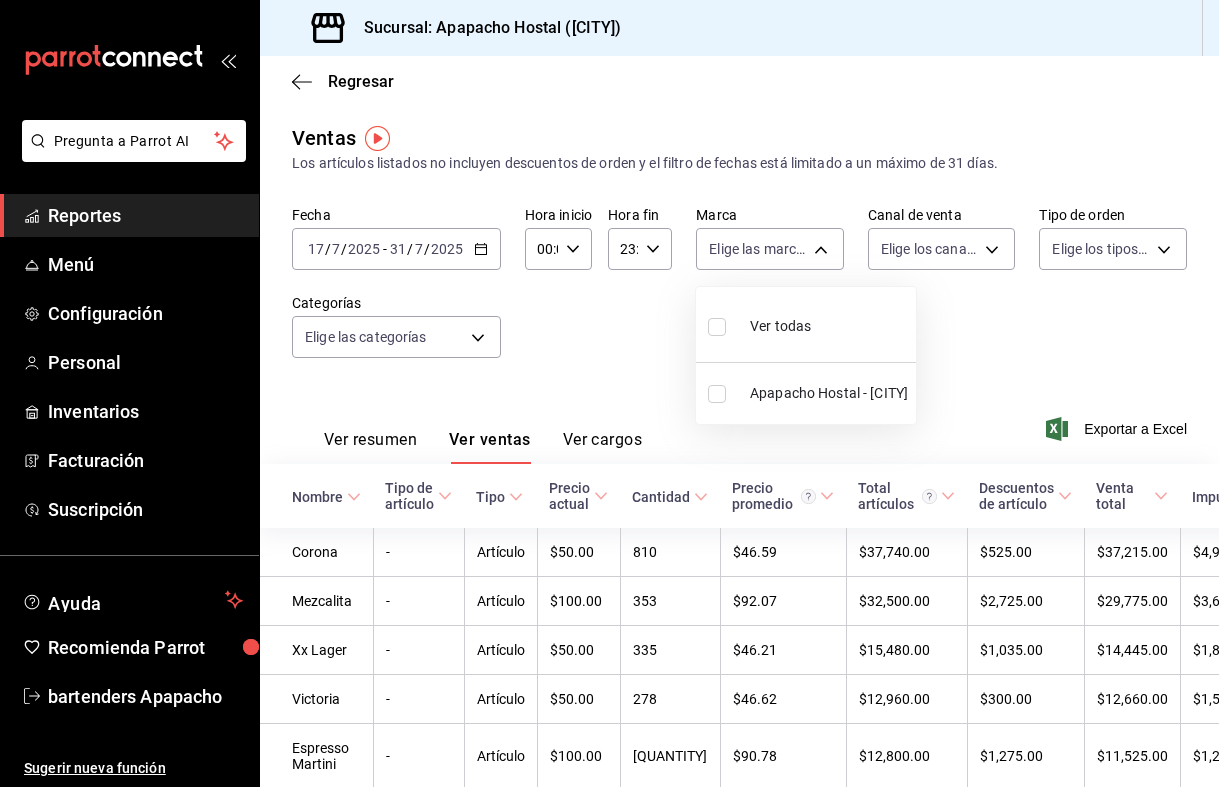 click at bounding box center (717, 394) 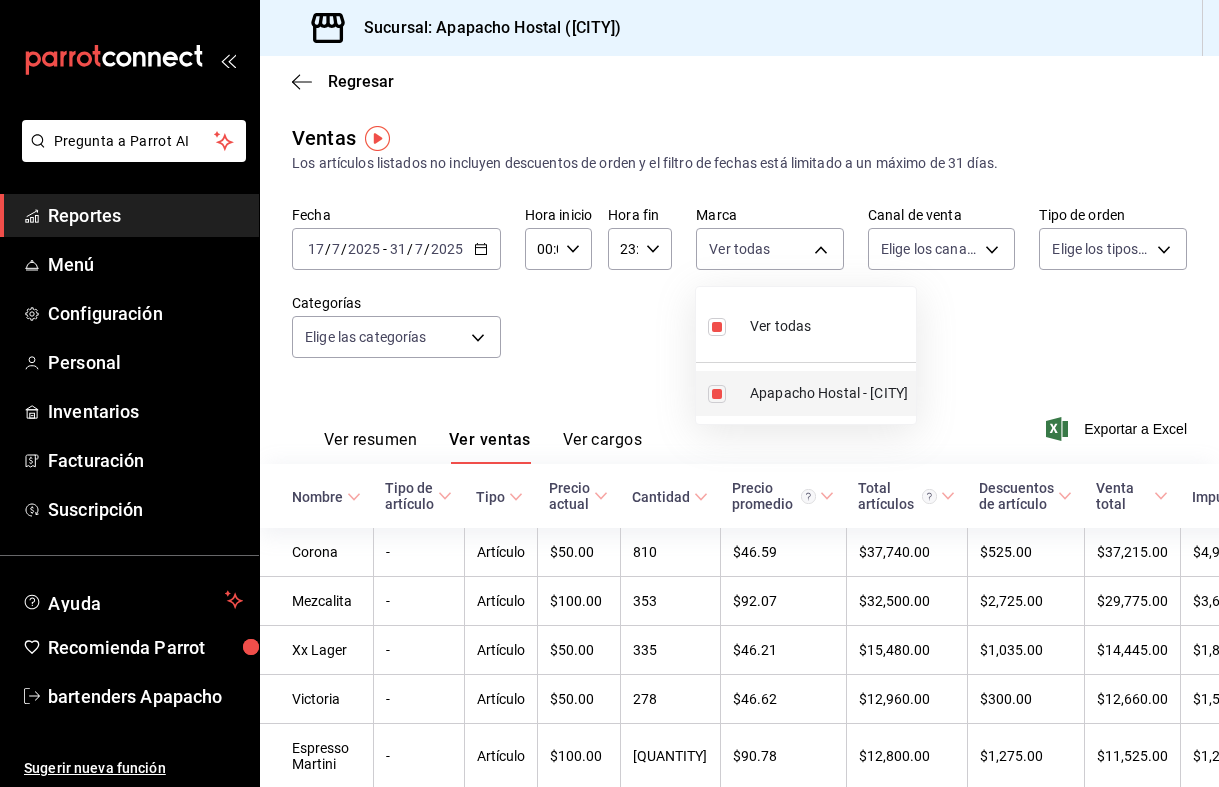 type on "[REFERENCE_NUMBER]" 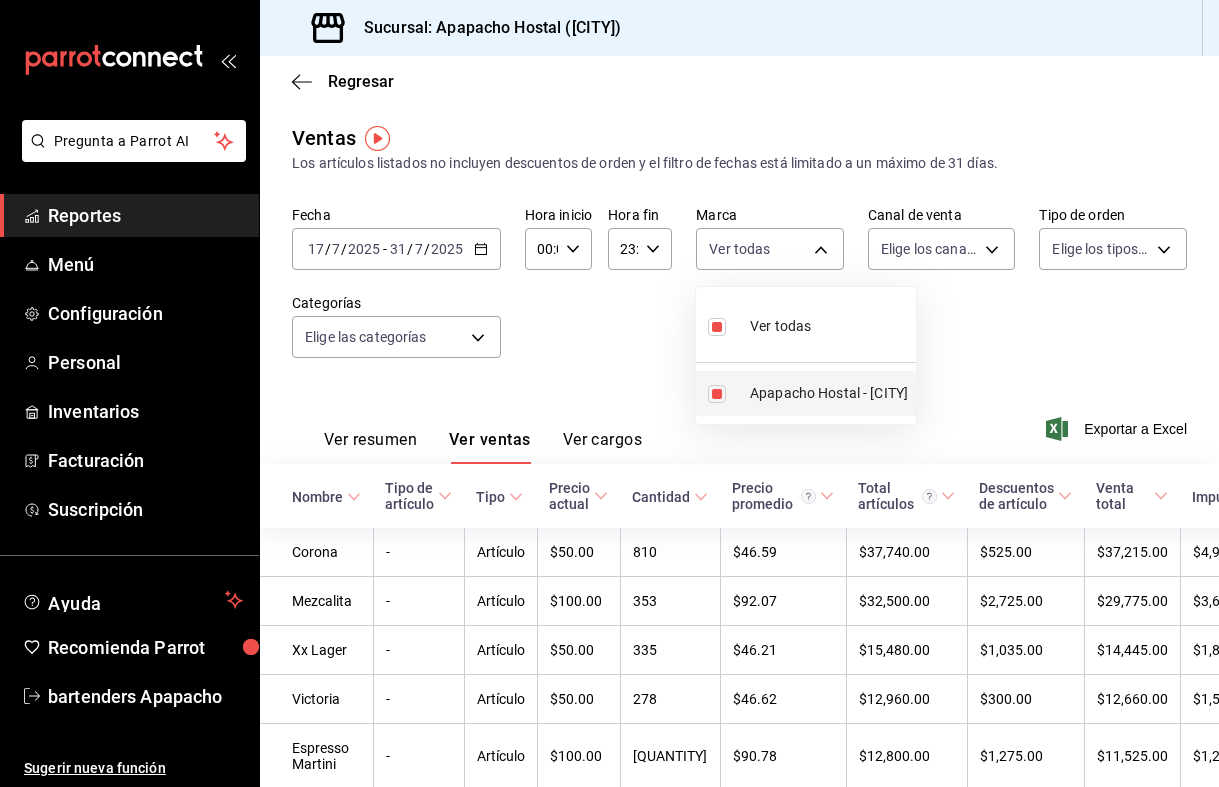 checkbox on "true" 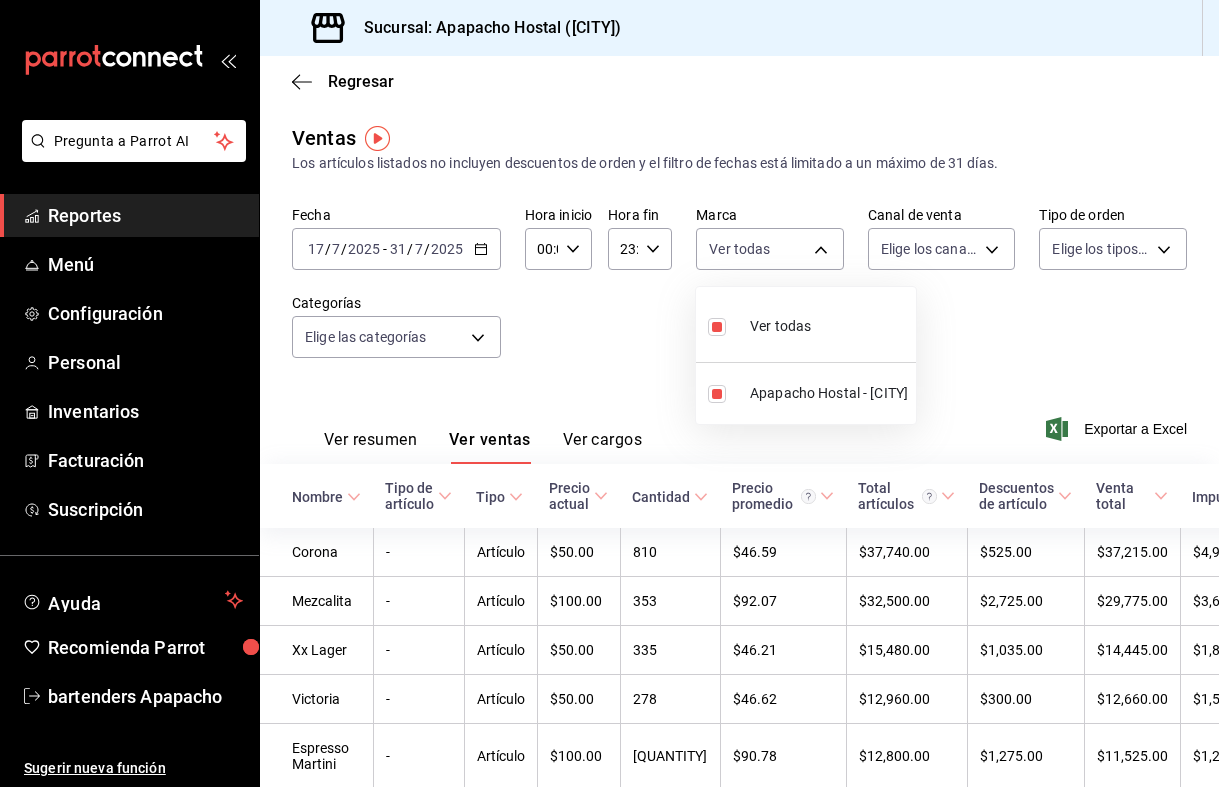 click at bounding box center (609, 393) 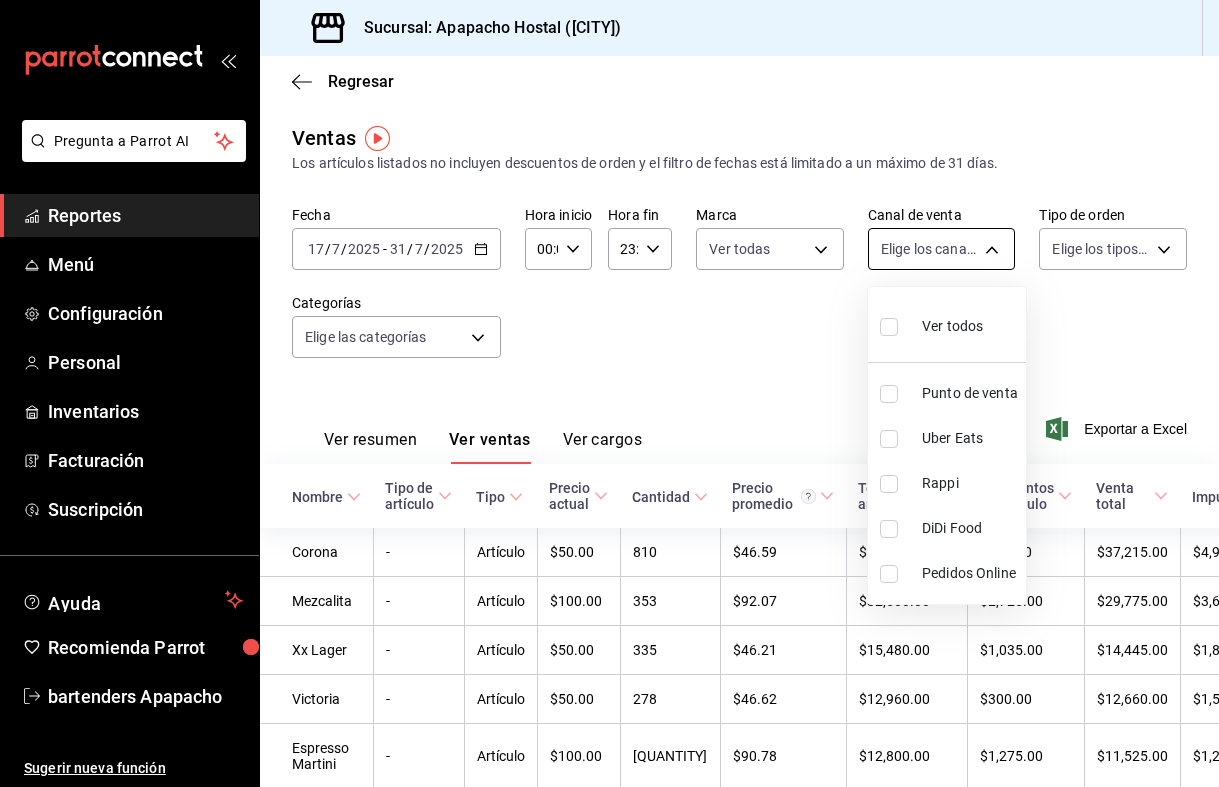 click on "Pregunta a Parrot AI Reportes   Menú   Configuración   Personal   Inventarios   Facturación   Suscripción   Ayuda Recomienda Parrot   bartenders Apapacho   Sugerir nueva función   Sucursal: Apapacho Hostal ([CITY]) Regresar Ventas Los artículos listados no incluyen descuentos de orden y el filtro de fechas está limitado a un máximo de 31 días. Fecha [DATE] [DATE] - [DATE] [DATE] Hora inicio 00:00 Hora inicio Hora fin 23:59 Hora fin Marca Ver todas [REFERENCE_NUMBER] Canal de venta Elige los canales de venta Tipo de orden Elige los tipos de orden Categorías Elige las categorías Ver resumen Ver ventas Ver cargos Exportar a Excel Nombre Tipo de artículo Tipo Precio actual Cantidad Precio promedio   Total artículos   Descuentos de artículo Venta total Impuestos Venta neta Corona - Artículo $50.00 [QUANTITY] $46.59 $37,740.00 $525.00 $37,215.00 $4,925.52 $32,289.48 Mezcalita - Artículo $100.00 [QUANTITY] $92.07 $32,500.00 $2,725.00 $29,775.00 $3,662.07 $26,112.93 Xx Lager -" at bounding box center (609, 393) 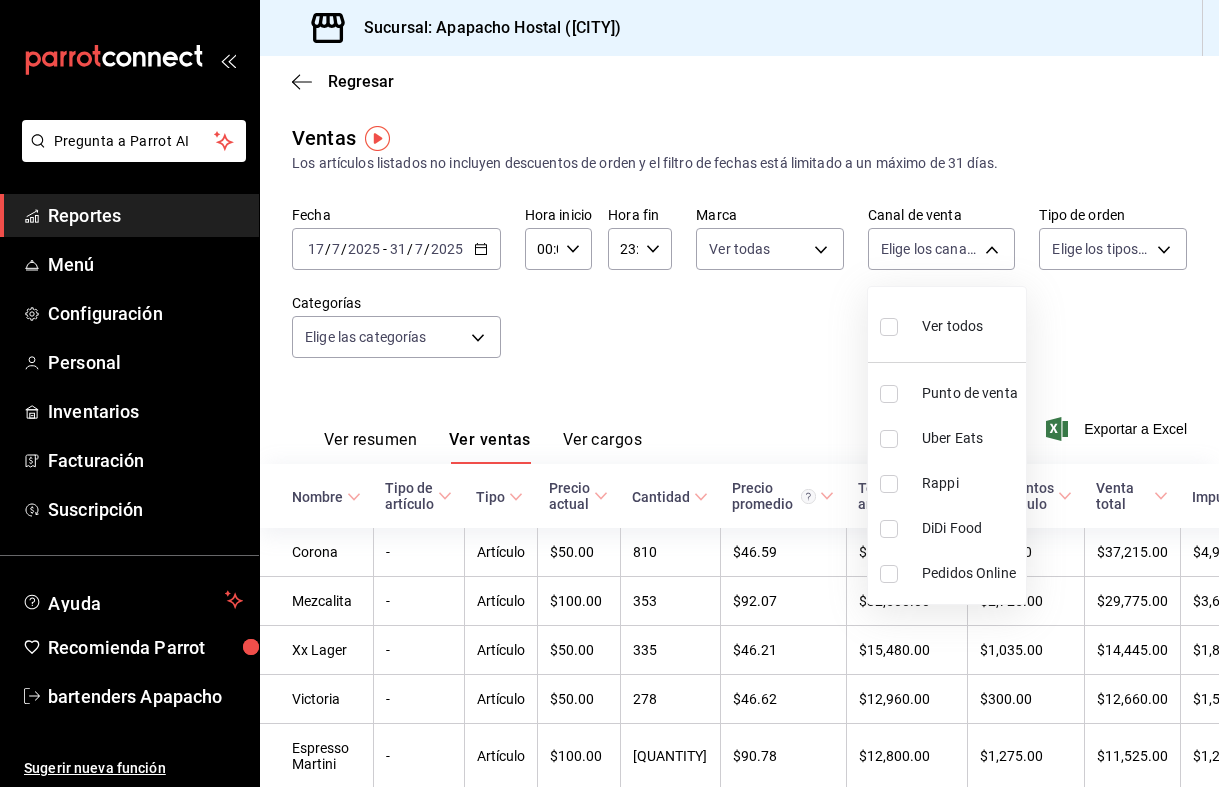 click at bounding box center (609, 393) 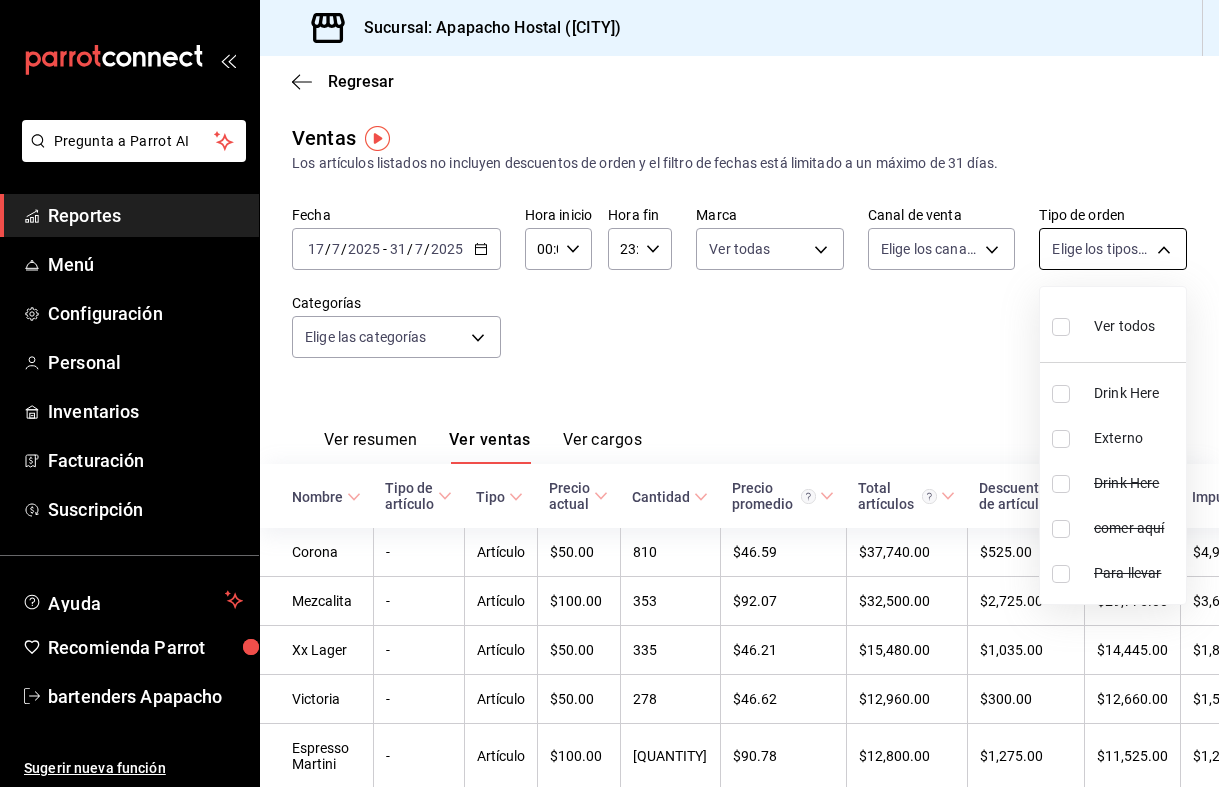 click on "Pregunta a Parrot AI Reportes   Menú   Configuración   Personal   Inventarios   Facturación   Suscripción   Ayuda Recomienda Parrot   bartenders Apapacho   Sugerir nueva función   Sucursal: Apapacho Hostal ([CITY]) Regresar Ventas Los artículos listados no incluyen descuentos de orden y el filtro de fechas está limitado a un máximo de 31 días. Fecha [DATE] [DATE] - [DATE] [DATE] Hora inicio 00:00 Hora inicio Hora fin 23:59 Hora fin Marca Ver todas [REFERENCE_NUMBER] Canal de venta Elige los canales de venta Tipo de orden Elige los tipos de orden Categorías Elige las categorías Ver resumen Ver ventas Ver cargos Exportar a Excel Nombre Tipo de artículo Tipo Precio actual Cantidad Precio promedio   Total artículos   Descuentos de artículo Venta total Impuestos Venta neta Corona - Artículo $50.00 [QUANTITY] $46.59 $37,740.00 $525.00 $37,215.00 $4,925.52 $32,289.48 Mezcalita - Artículo $100.00 [QUANTITY] $92.07 $32,500.00 $2,725.00 $29,775.00 $3,662.07 $26,112.93 Xx Lager -" at bounding box center (609, 393) 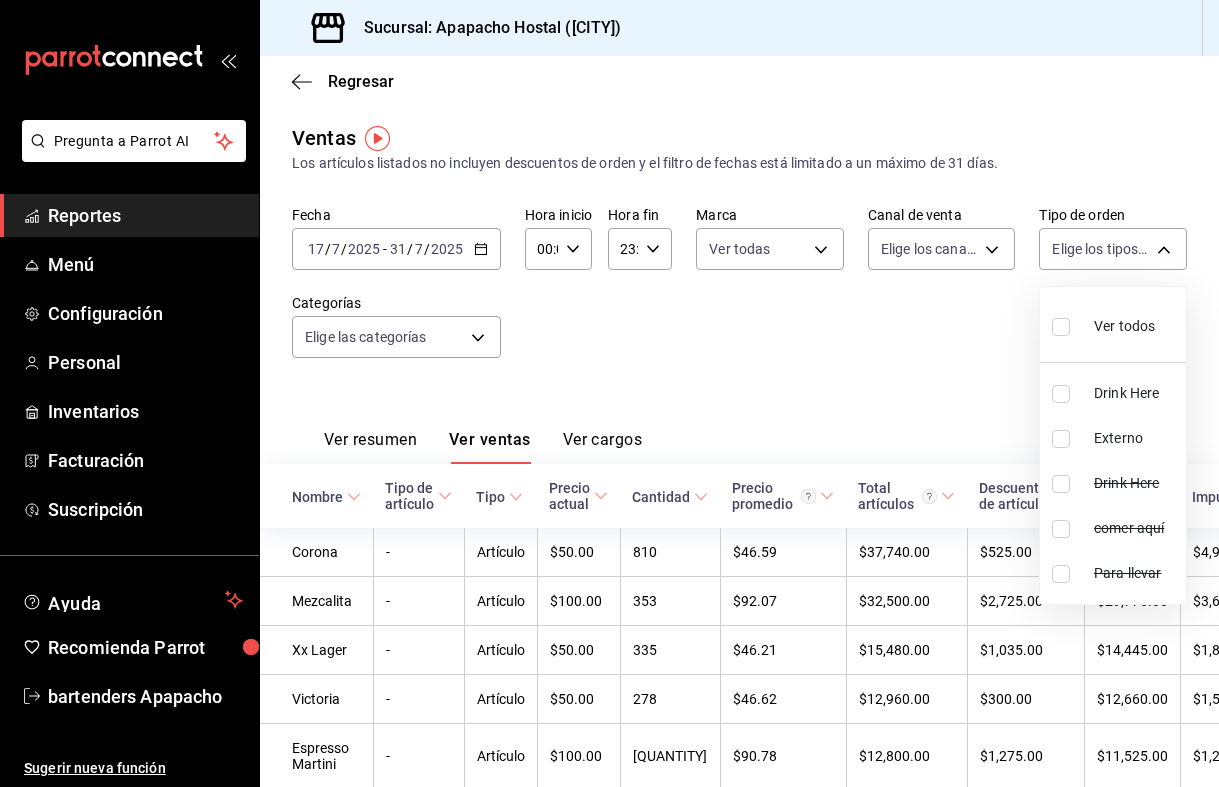 click at bounding box center [609, 393] 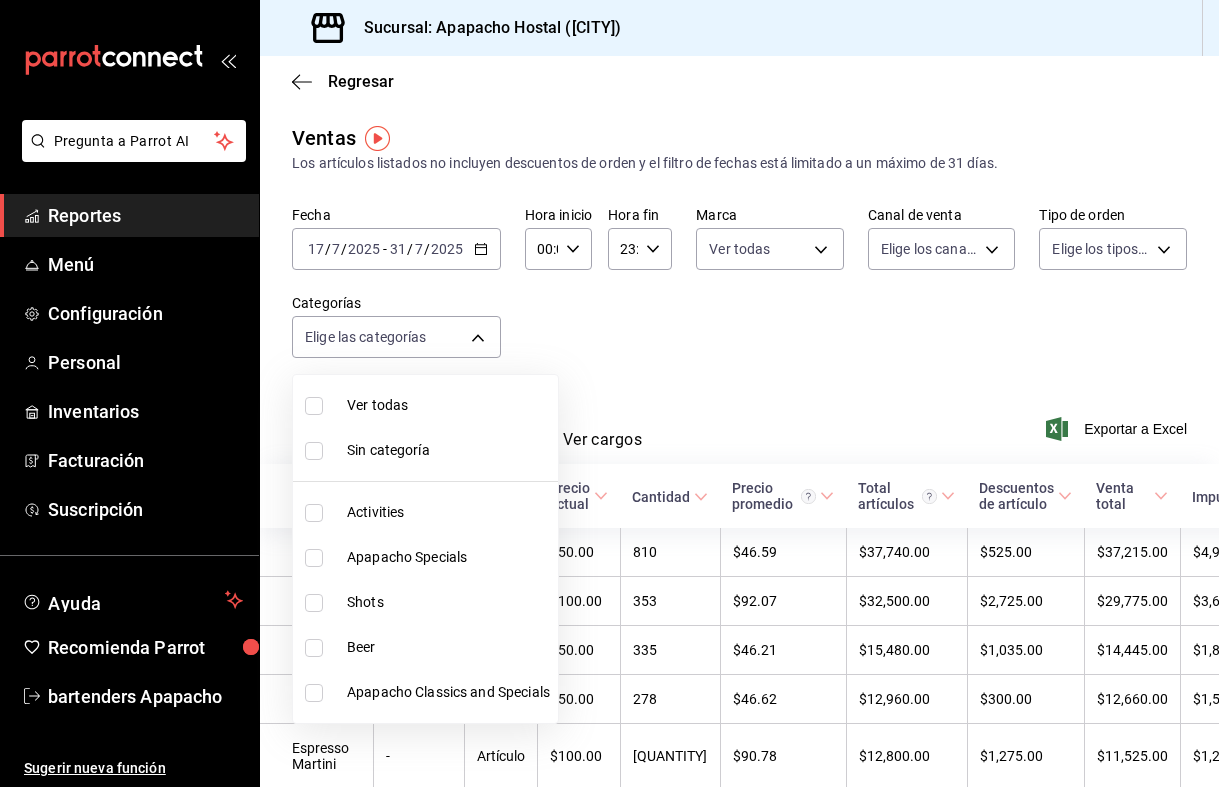 click on "Pregunta a Parrot AI Reportes   Menú   Configuración   Personal   Inventarios   Facturación   Suscripción   Ayuda Recomienda Parrot   bartenders Apapacho   Sugerir nueva función   Sucursal: Apapacho Hostal ([CITY]) Regresar Ventas Los artículos listados no incluyen descuentos de orden y el filtro de fechas está limitado a un máximo de 31 días. Fecha [DATE] [DATE] - [DATE] [DATE] Hora inicio 00:00 Hora inicio Hora fin 23:59 Hora fin Marca Ver todas [REFERENCE_NUMBER] Canal de venta Elige los canales de venta Tipo de orden Elige los tipos de orden Categorías Elige las categorías Ver resumen Ver ventas Ver cargos Exportar a Excel Nombre Tipo de artículo Tipo Precio actual Cantidad Precio promedio   Total artículos   Descuentos de artículo Venta total Impuestos Venta neta Corona - Artículo $50.00 [QUANTITY] $46.59 $37,740.00 $525.00 $37,215.00 $4,925.52 $32,289.48 Mezcalita - Artículo $100.00 [QUANTITY] $92.07 $32,500.00 $2,725.00 $29,775.00 $3,662.07 $26,112.93 Xx Lager -" at bounding box center (609, 393) 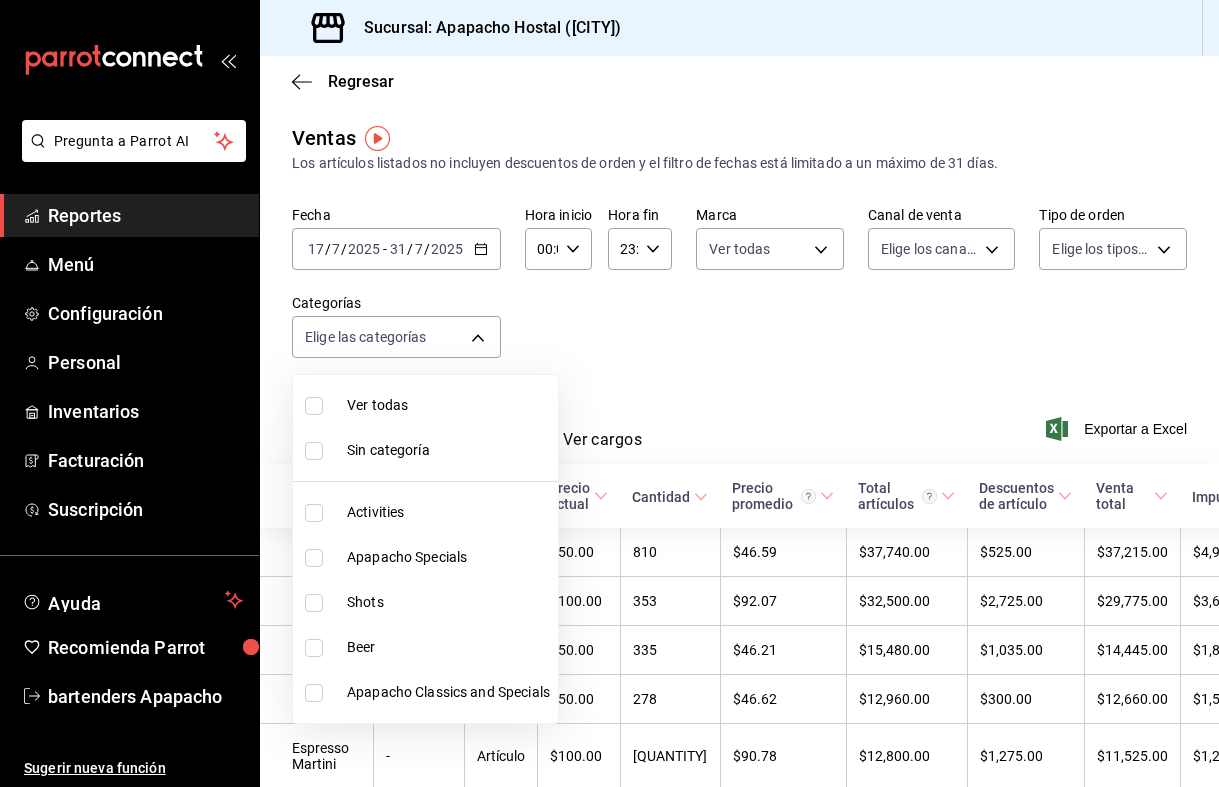 click at bounding box center (609, 393) 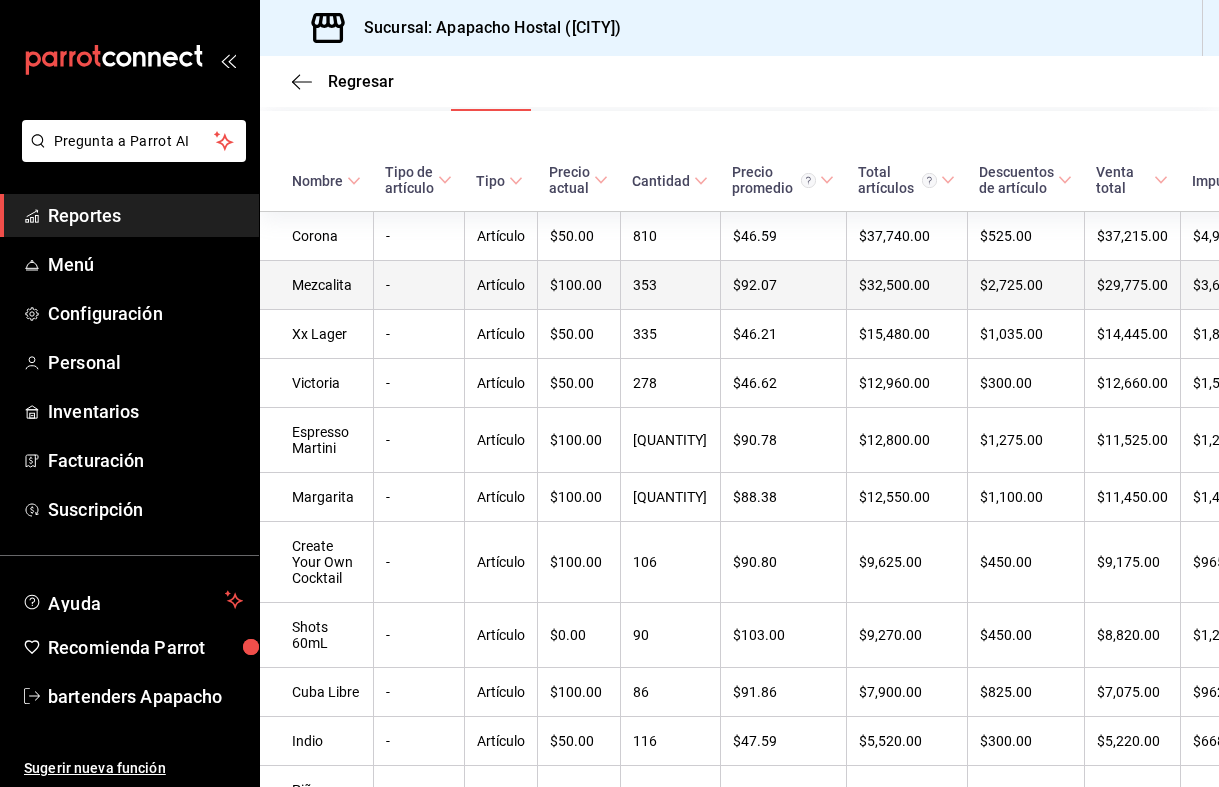 scroll, scrollTop: 1017, scrollLeft: 0, axis: vertical 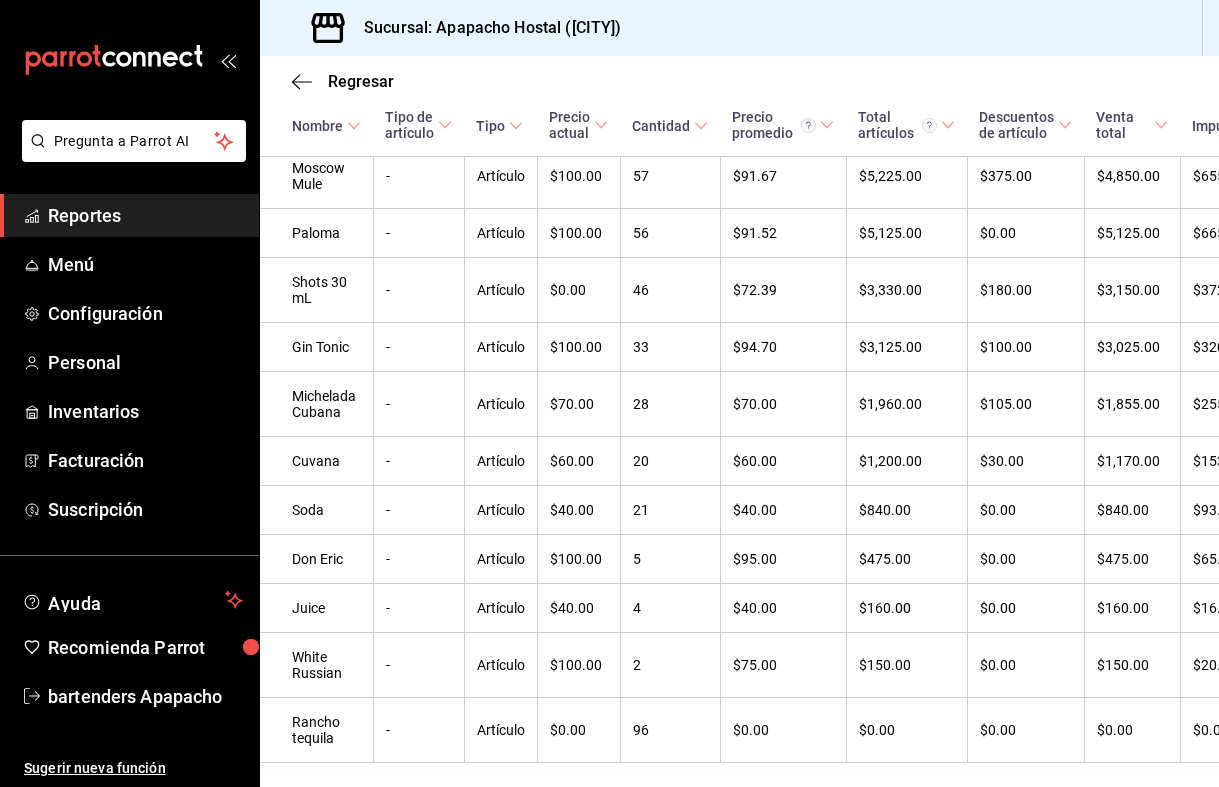 click on "Reportes" at bounding box center (145, 215) 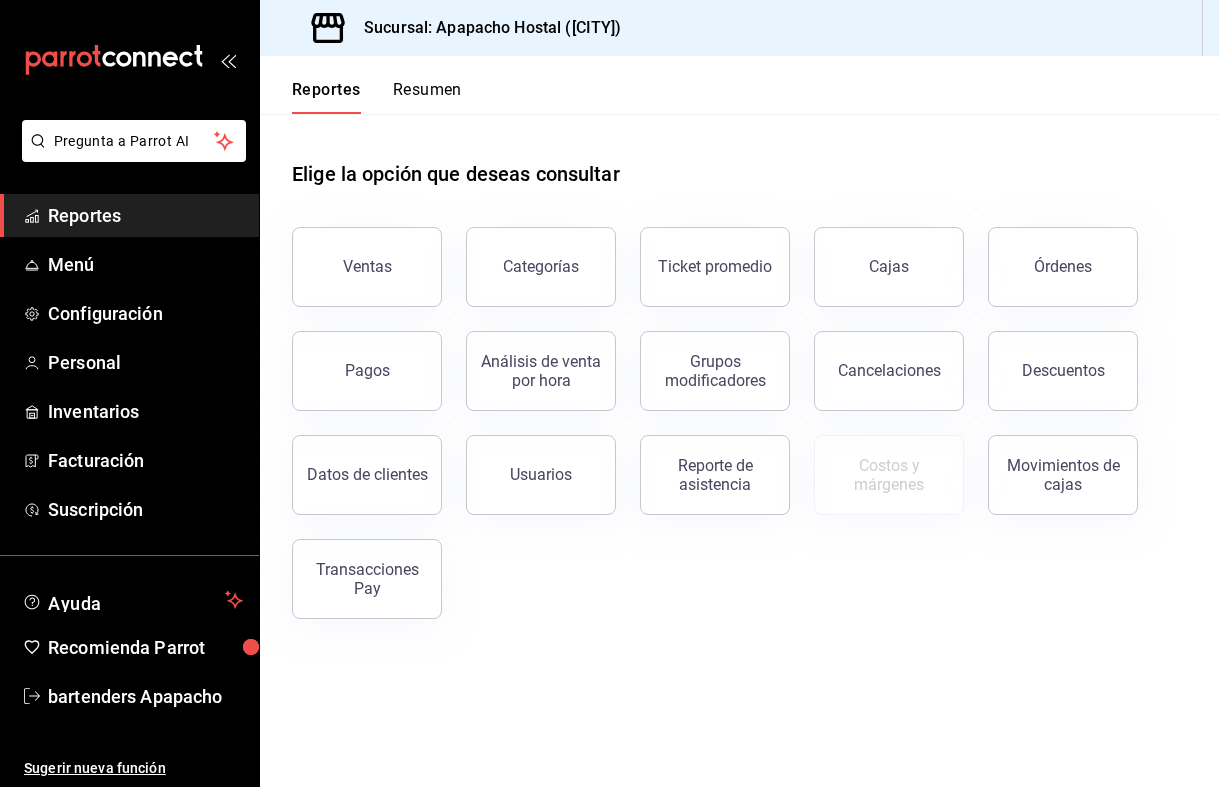 click on "Resumen" at bounding box center (427, 97) 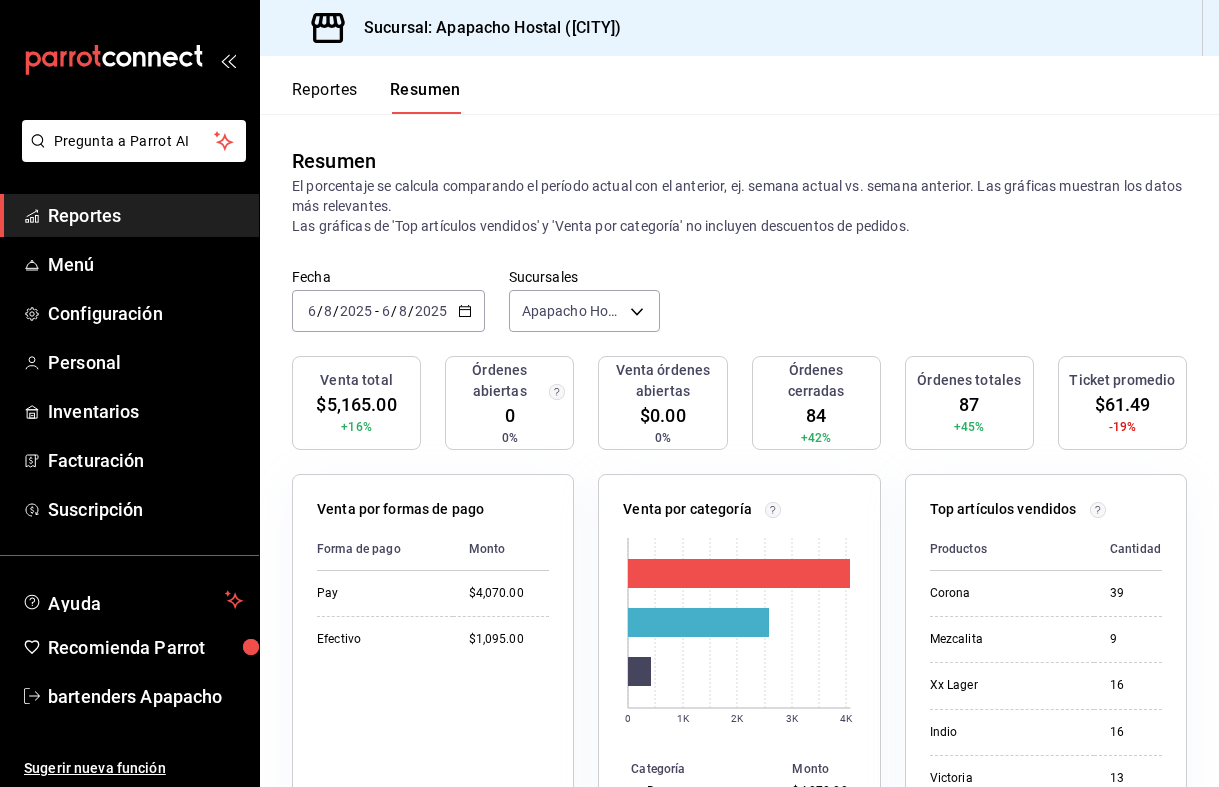 scroll, scrollTop: 50, scrollLeft: 0, axis: vertical 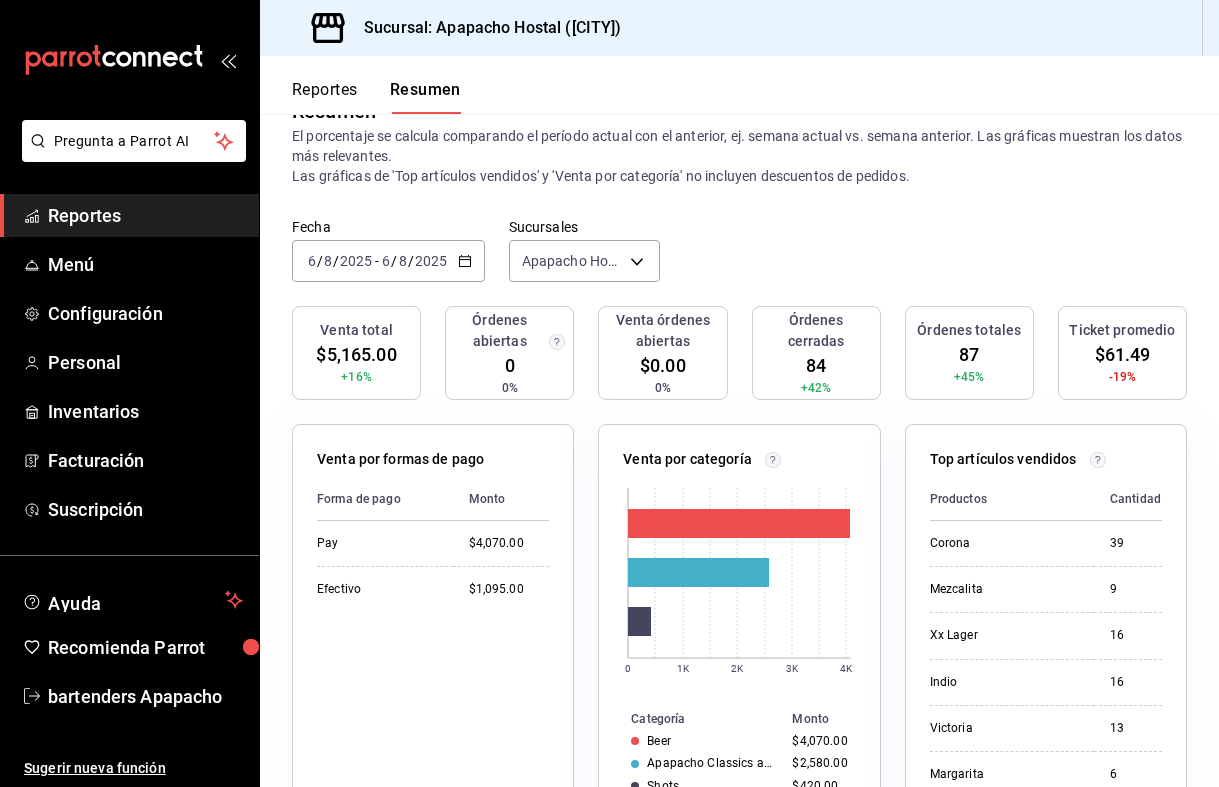 click on "2025-08-06 6 / 8 / 2025 - 2025-08-06 6 / 8 / 2025" at bounding box center (388, 261) 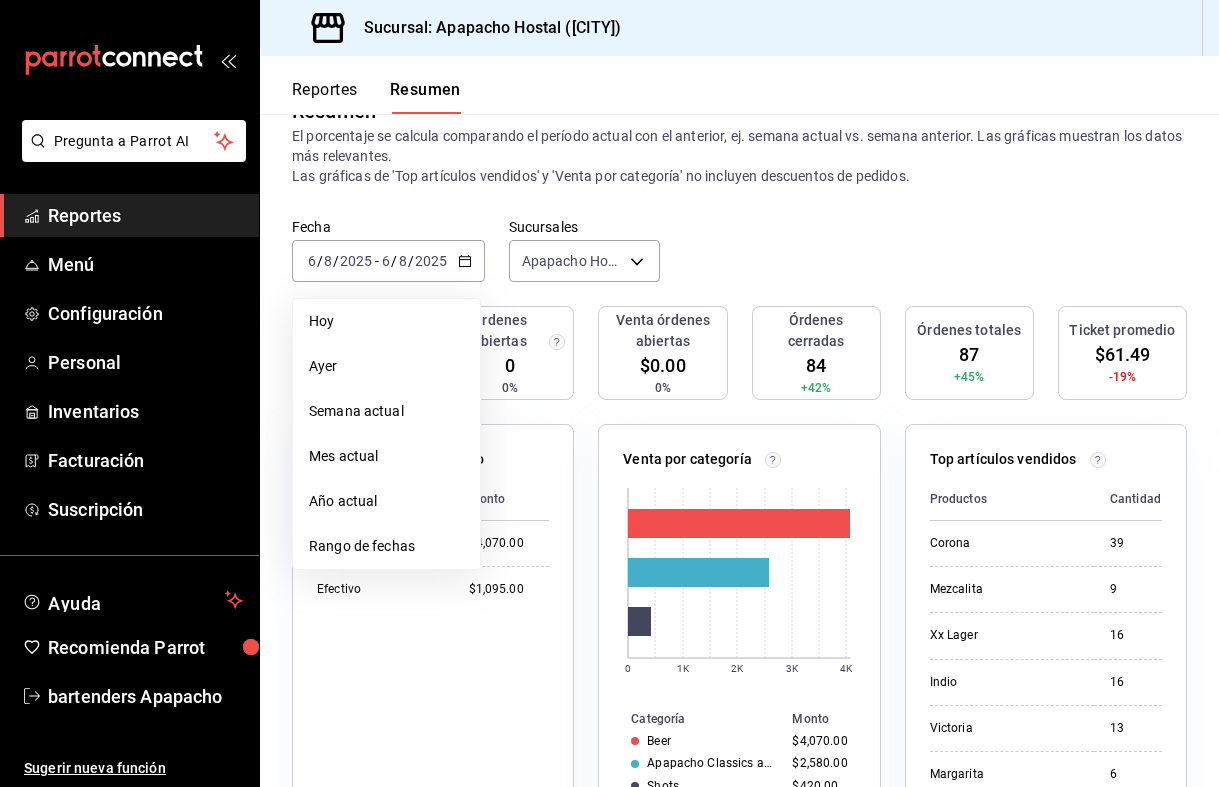 click on "El porcentaje se calcula comparando el período actual con el anterior, ej. semana actual vs. semana anterior. Las gráficas muestran los datos más relevantes.  Las gráficas de 'Top artículos vendidos' y 'Venta por categoría' no incluyen descuentos de pedidos." at bounding box center (739, 156) 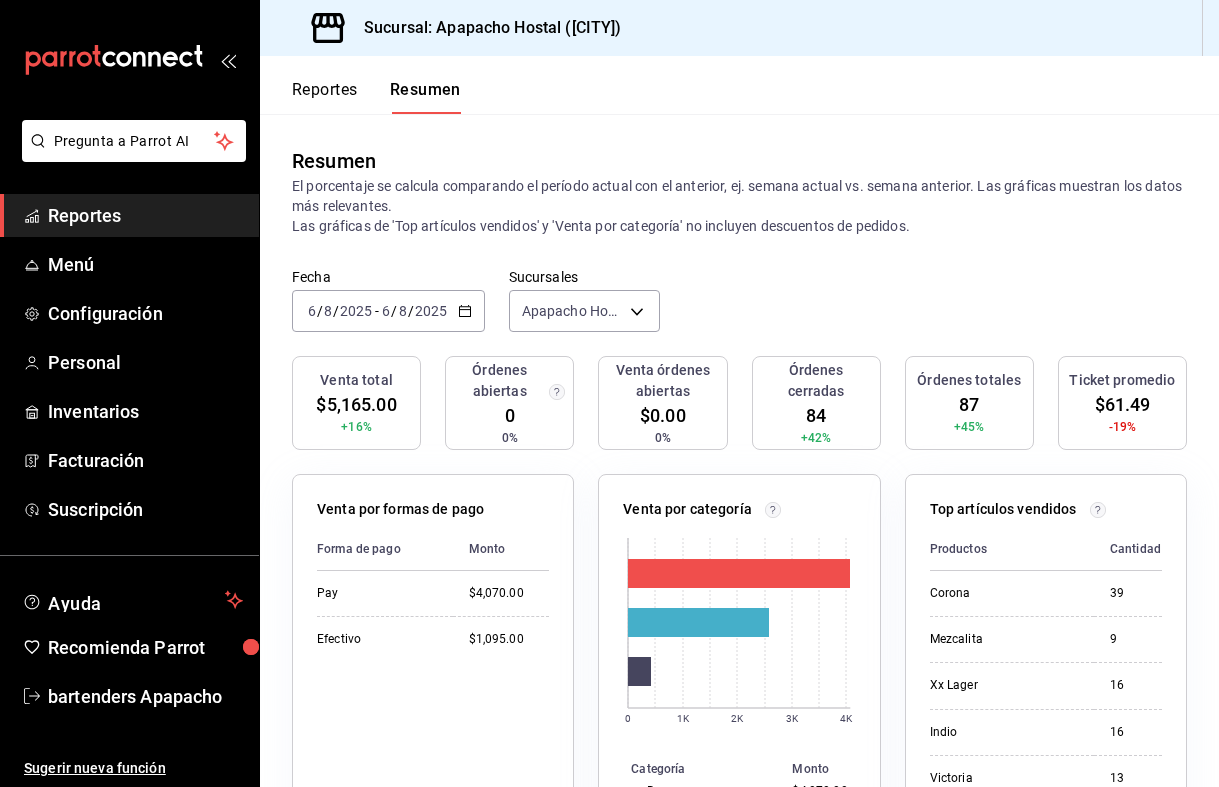 scroll, scrollTop: 0, scrollLeft: 0, axis: both 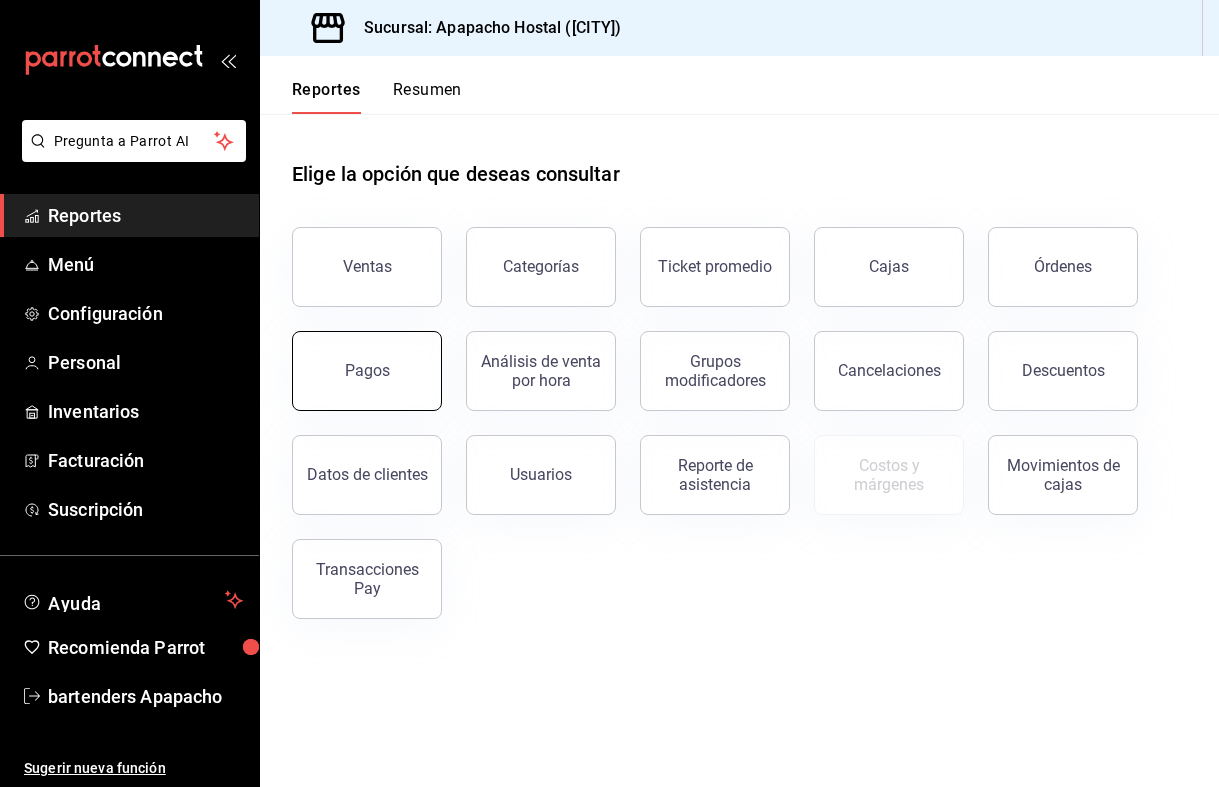 click on "Pagos" at bounding box center (367, 370) 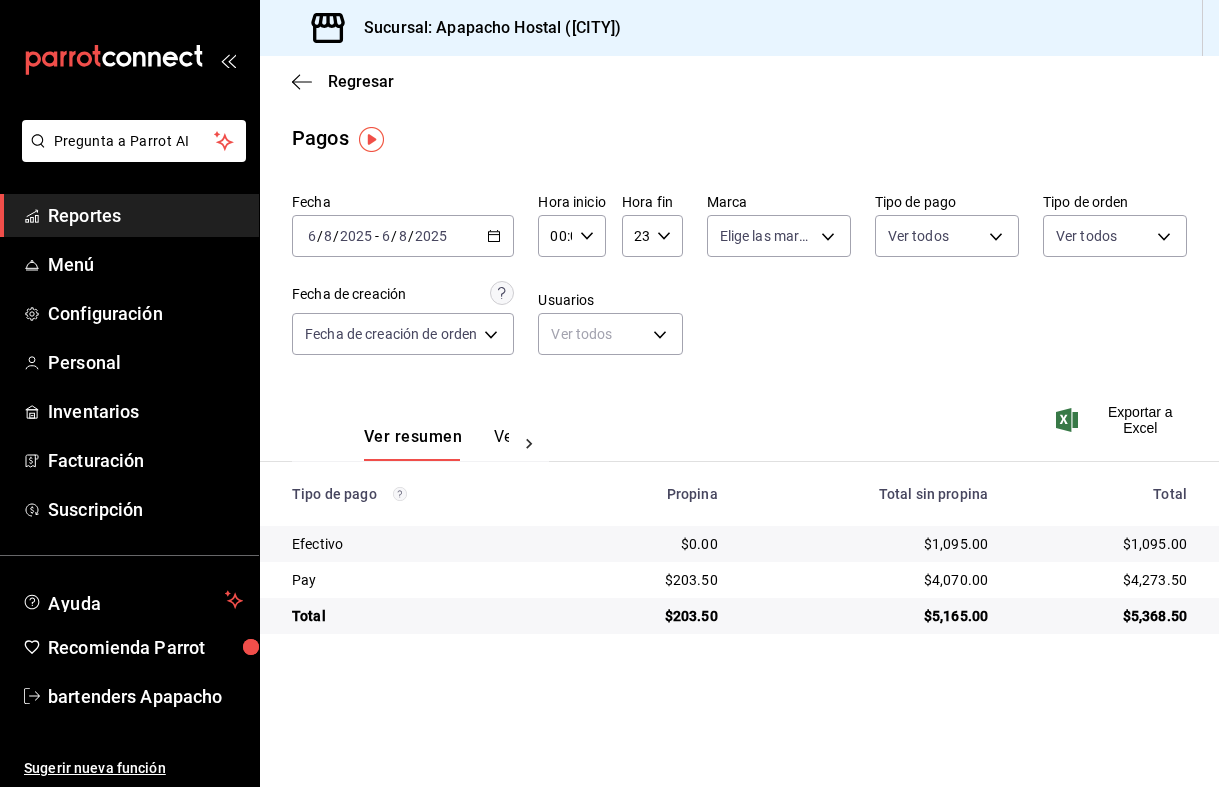 scroll, scrollTop: 0, scrollLeft: 0, axis: both 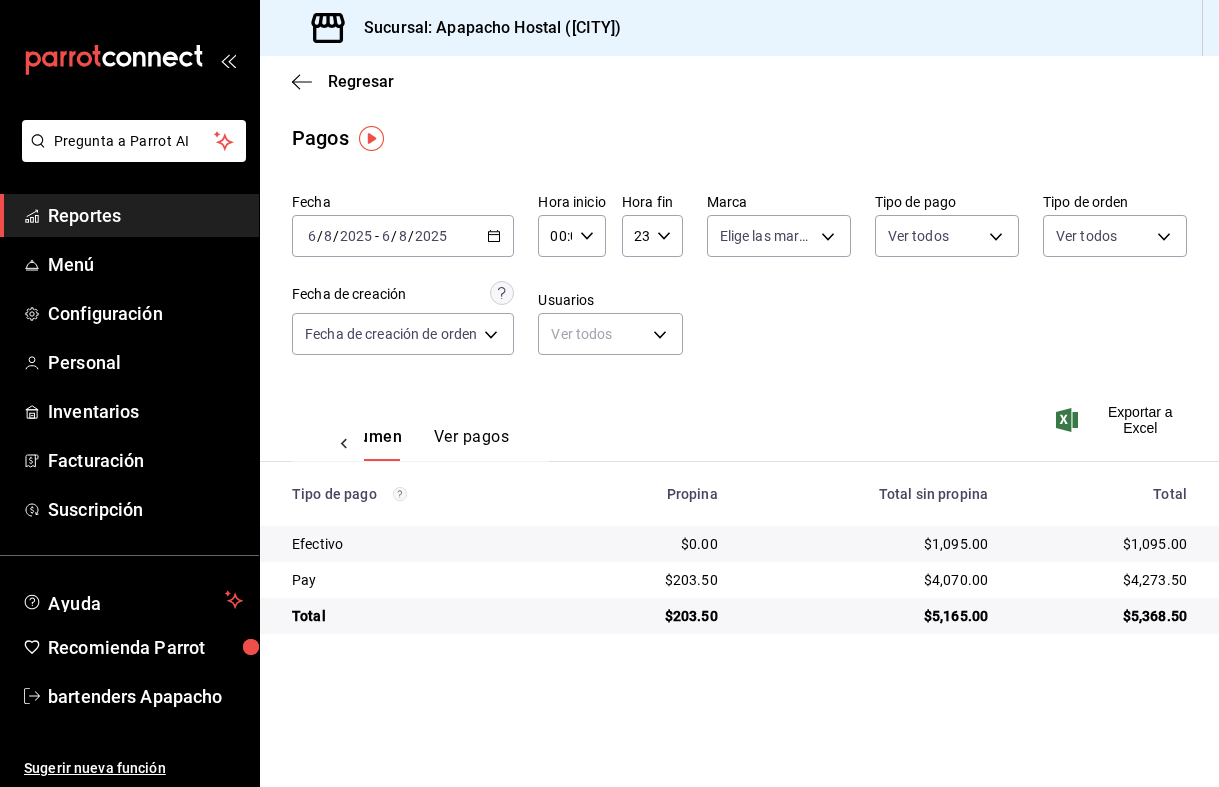 click on "Ver pagos" at bounding box center (471, 444) 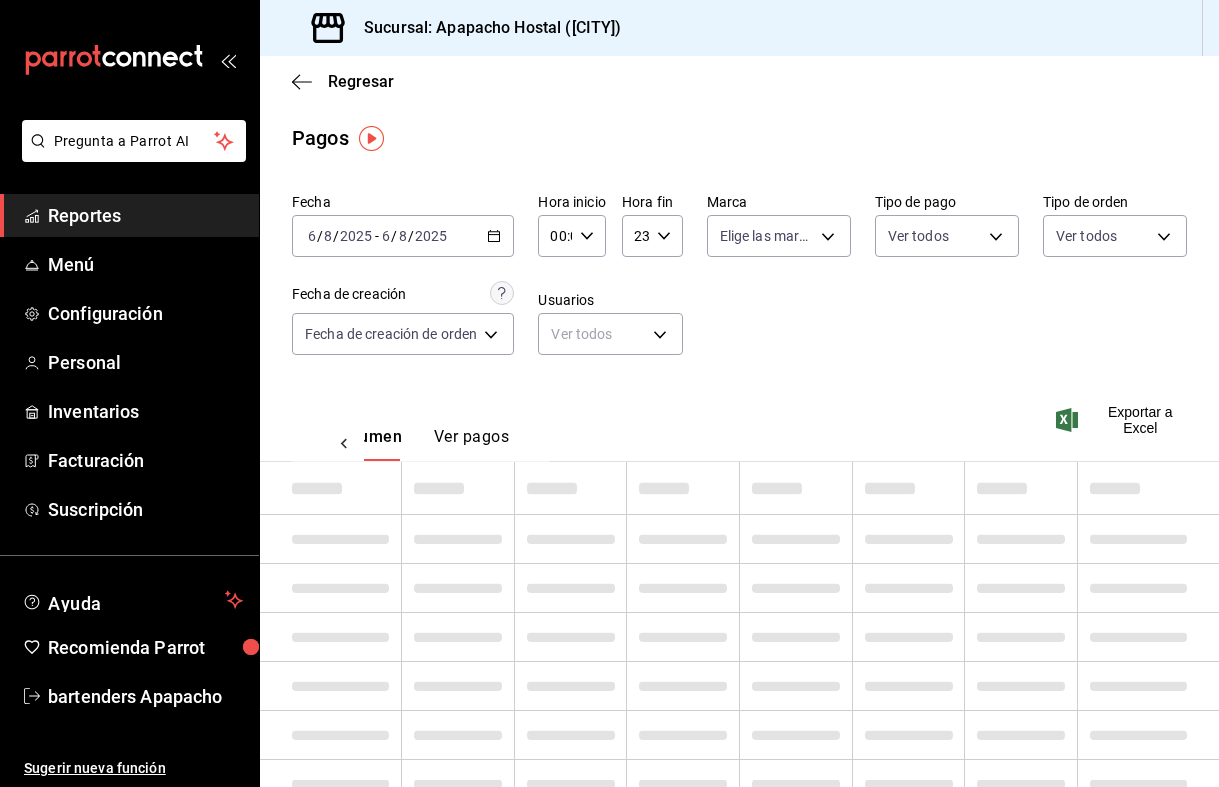 scroll, scrollTop: 0, scrollLeft: 59, axis: horizontal 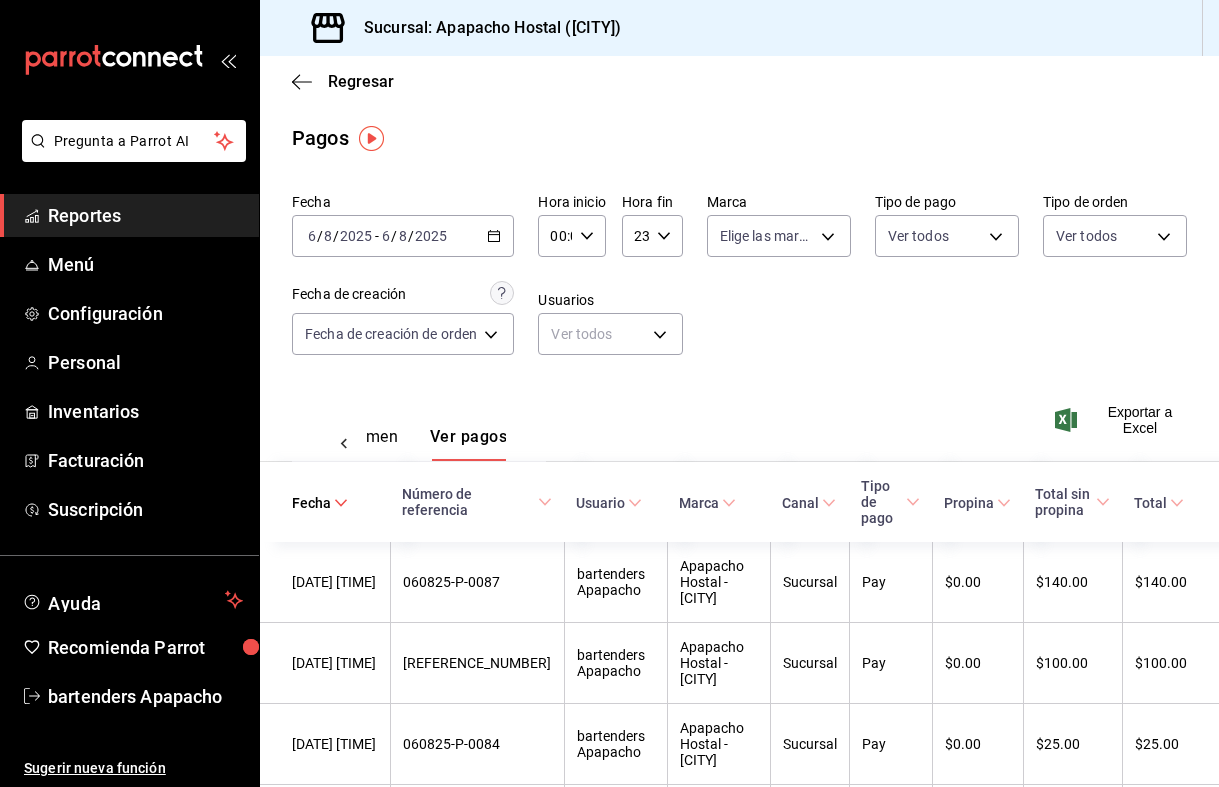 click 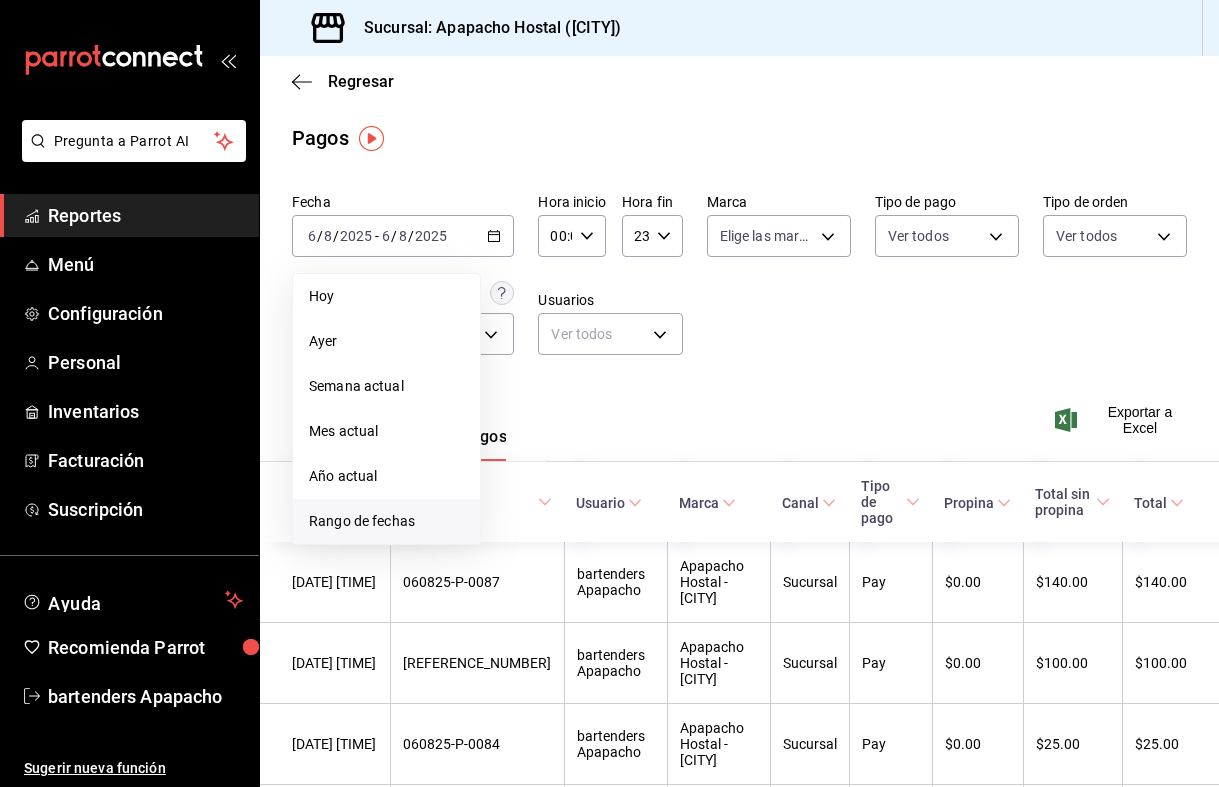 click on "Rango de fechas" at bounding box center [386, 521] 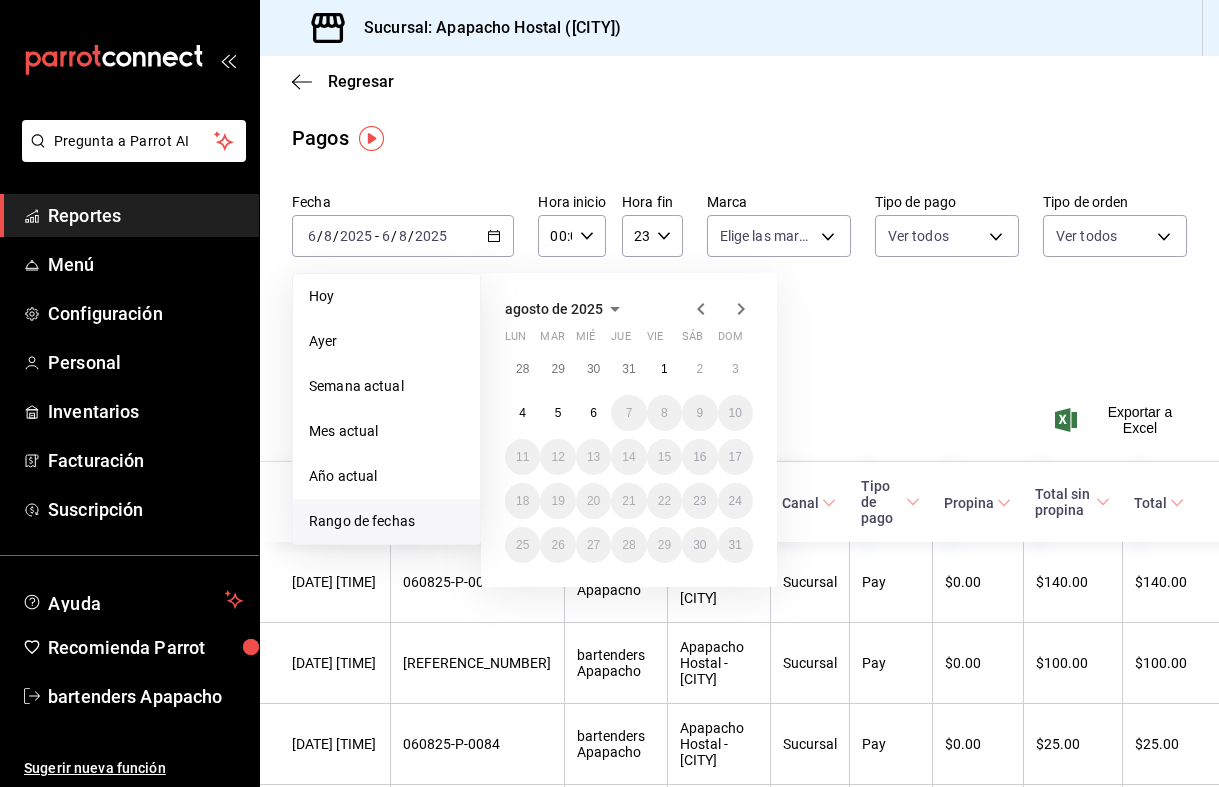 click 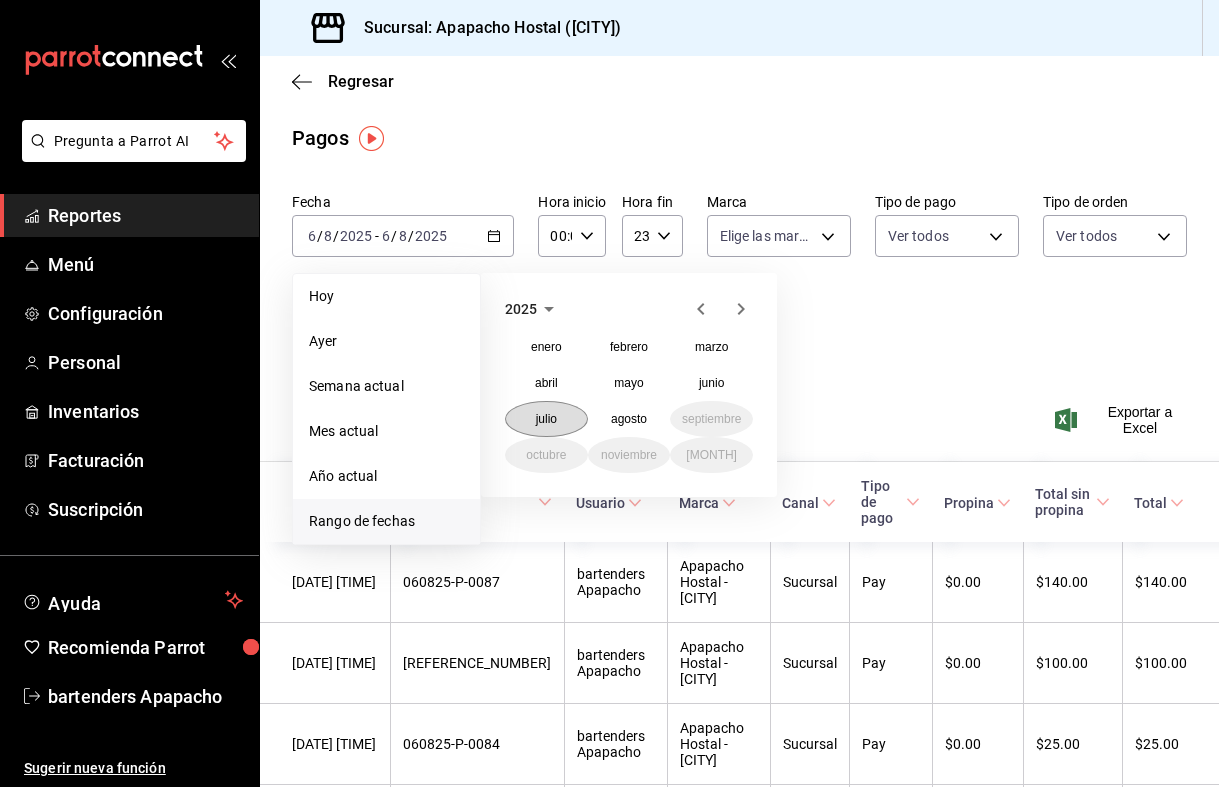 click on "julio" at bounding box center [546, 419] 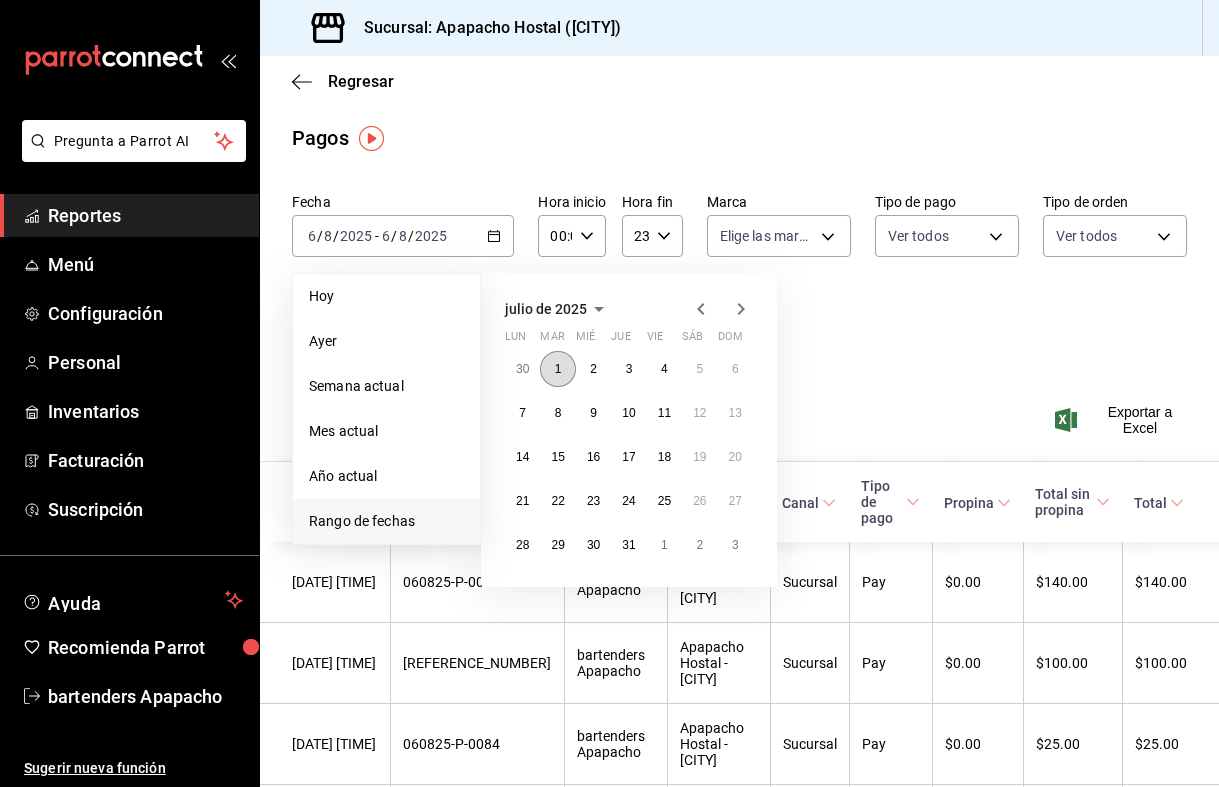 click on "1" at bounding box center (558, 369) 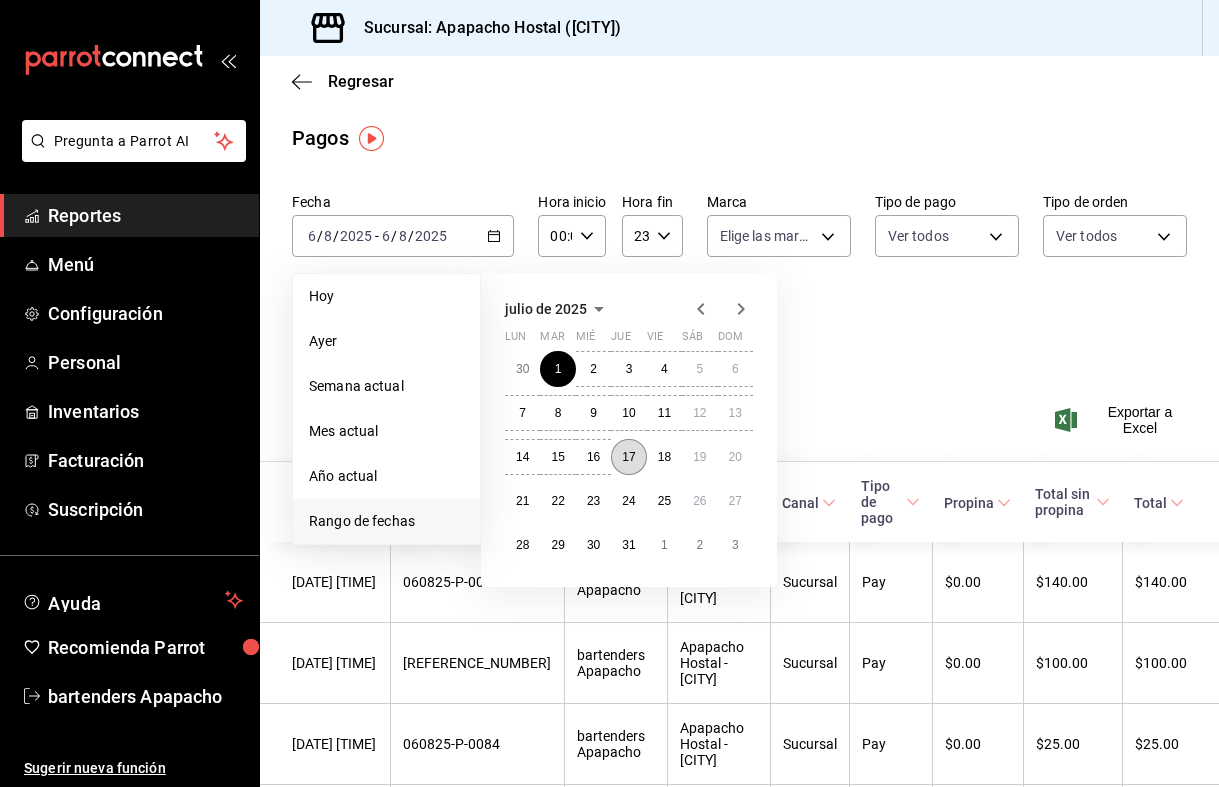 click on "17" at bounding box center (628, 457) 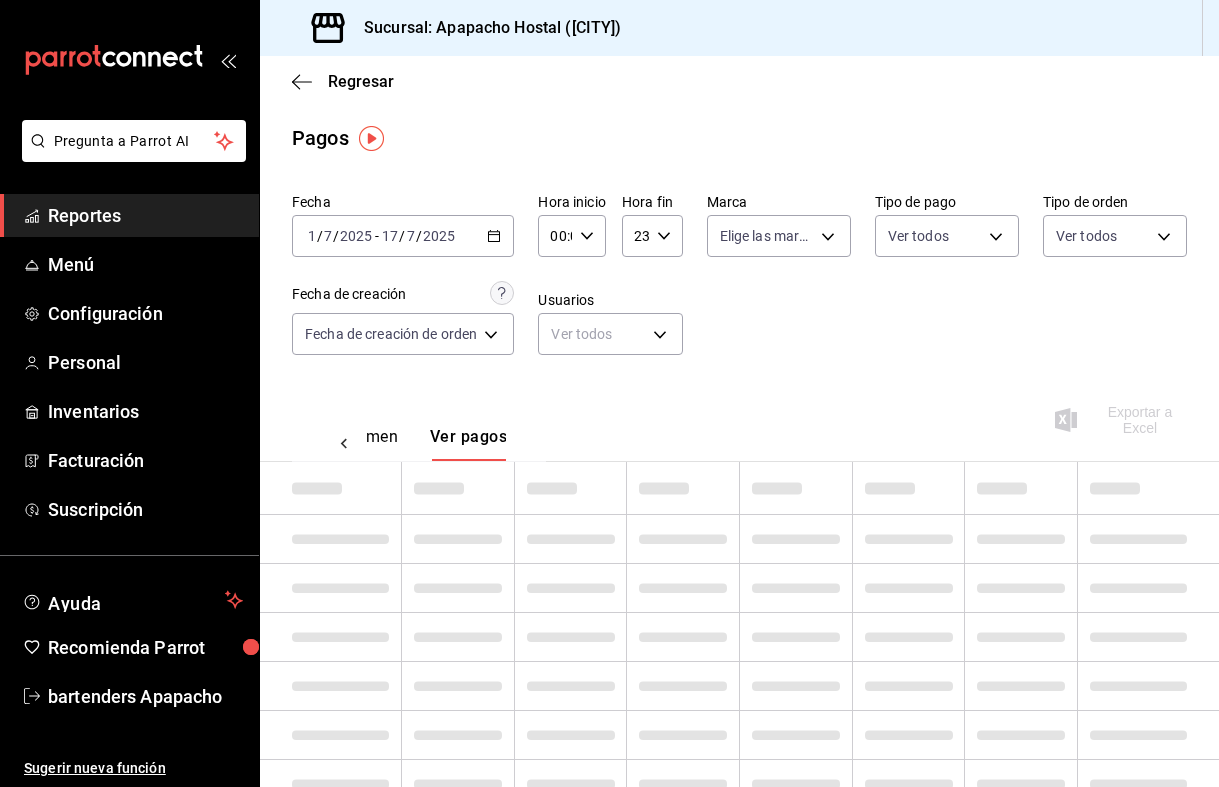 click on "[DATE] [DATE]" at bounding box center [403, 236] 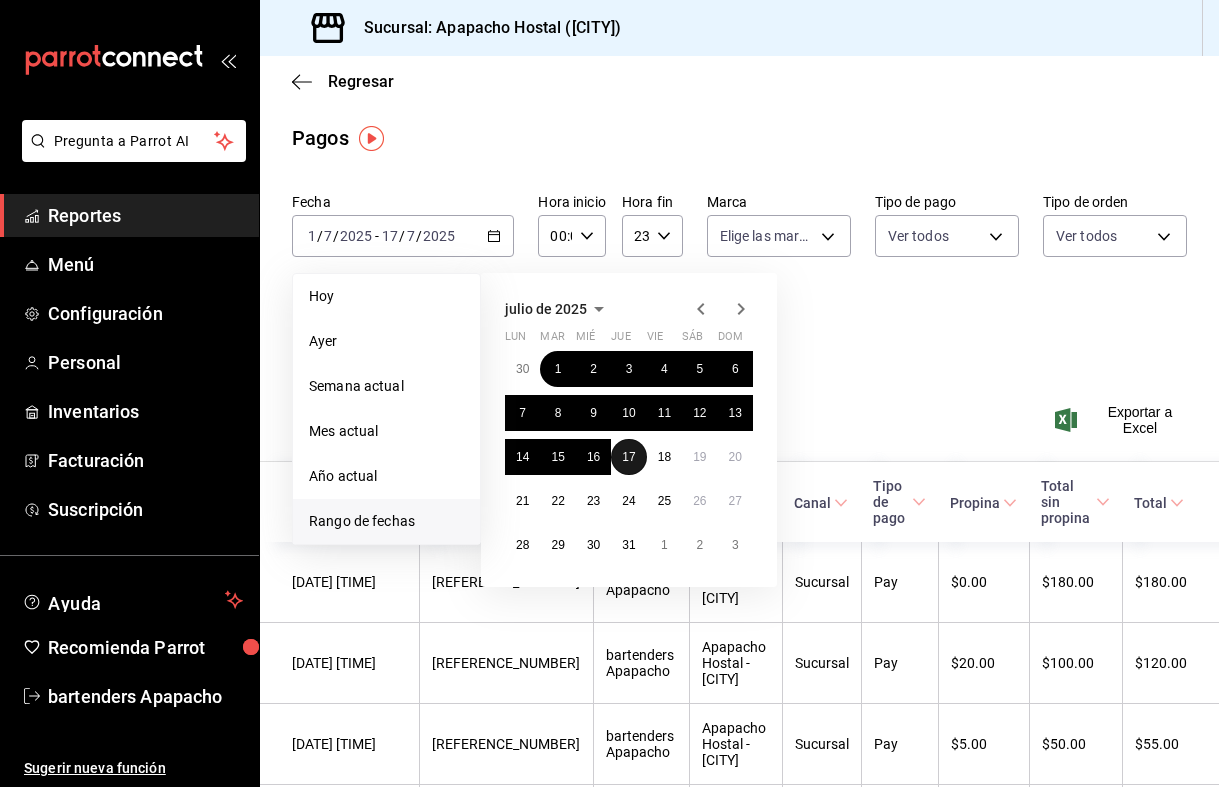 click on "17" at bounding box center (628, 457) 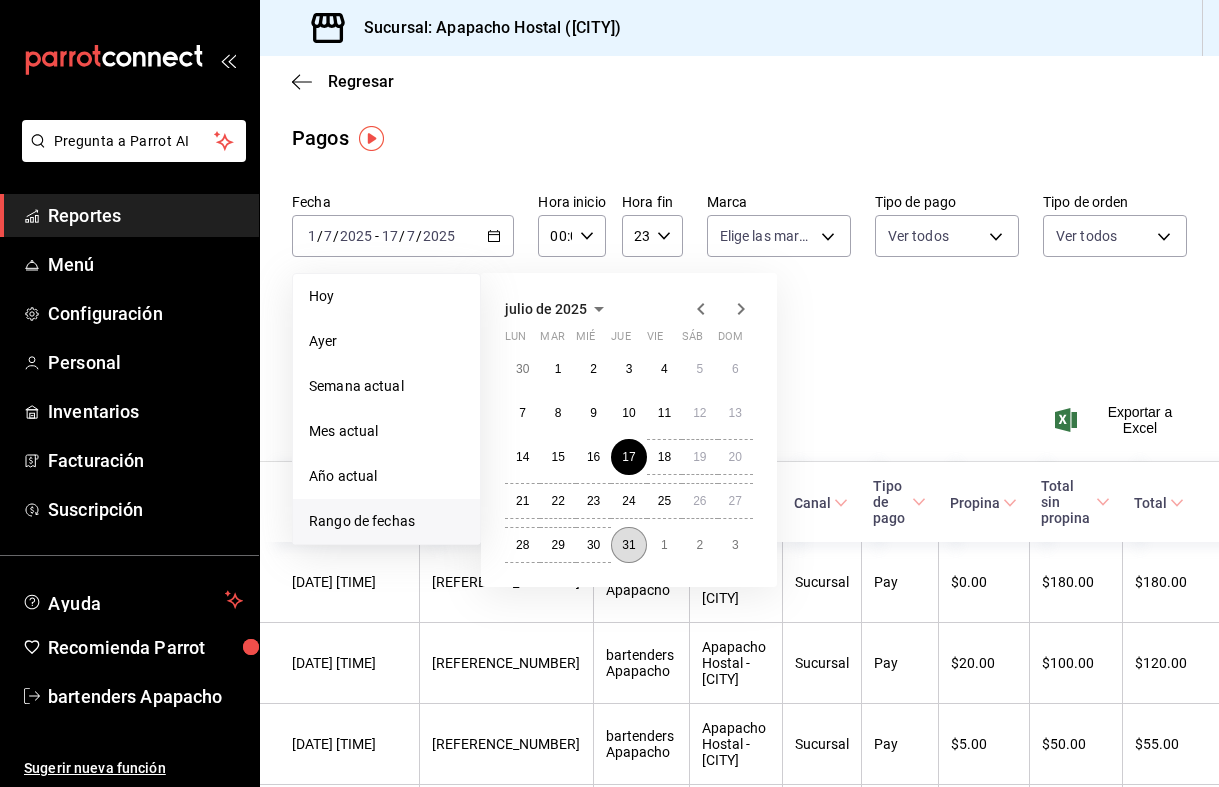 click on "31" at bounding box center [628, 545] 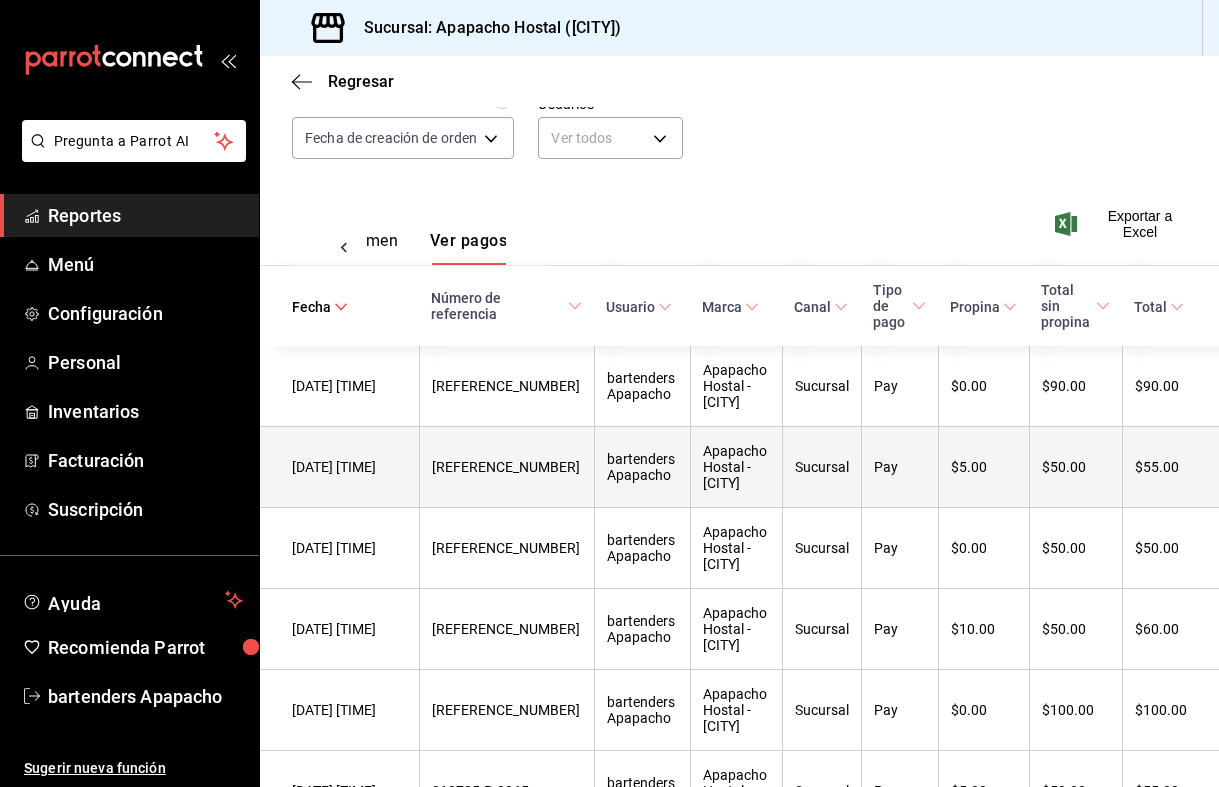 scroll, scrollTop: 197, scrollLeft: 0, axis: vertical 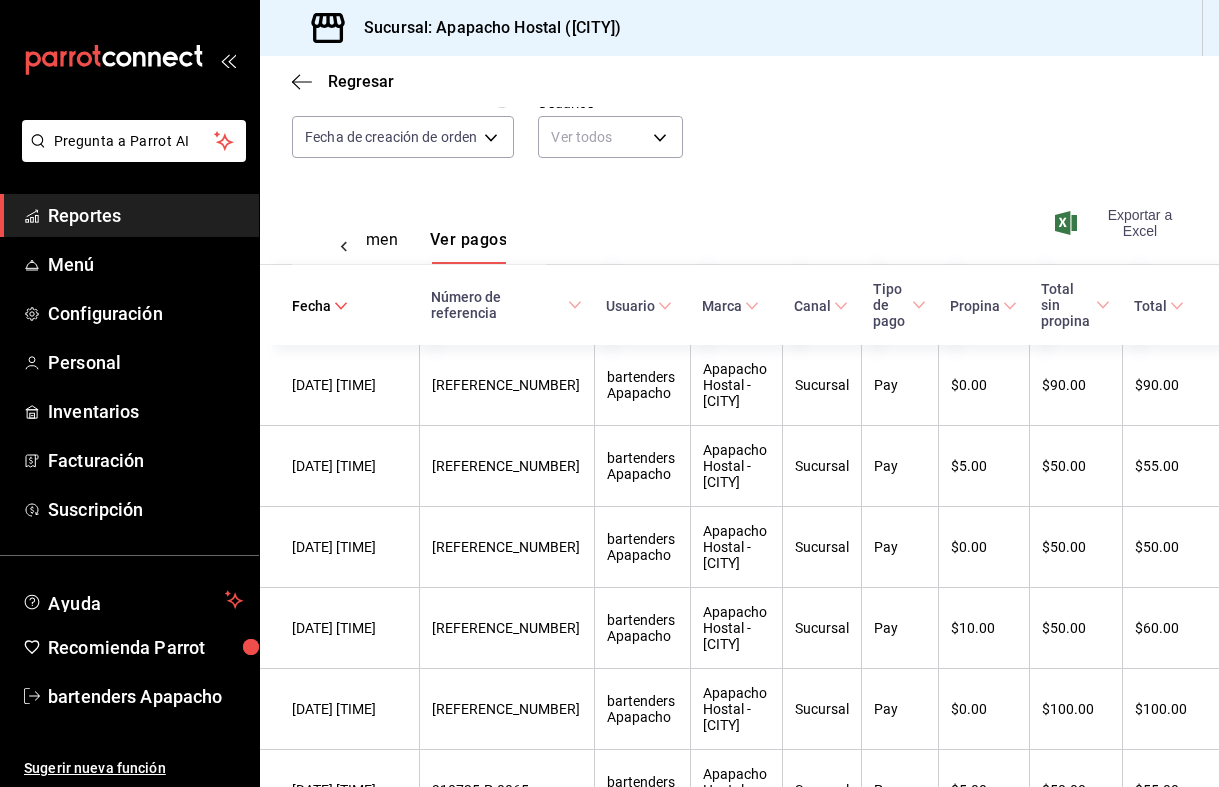 click on "Exportar a Excel" at bounding box center (1123, 223) 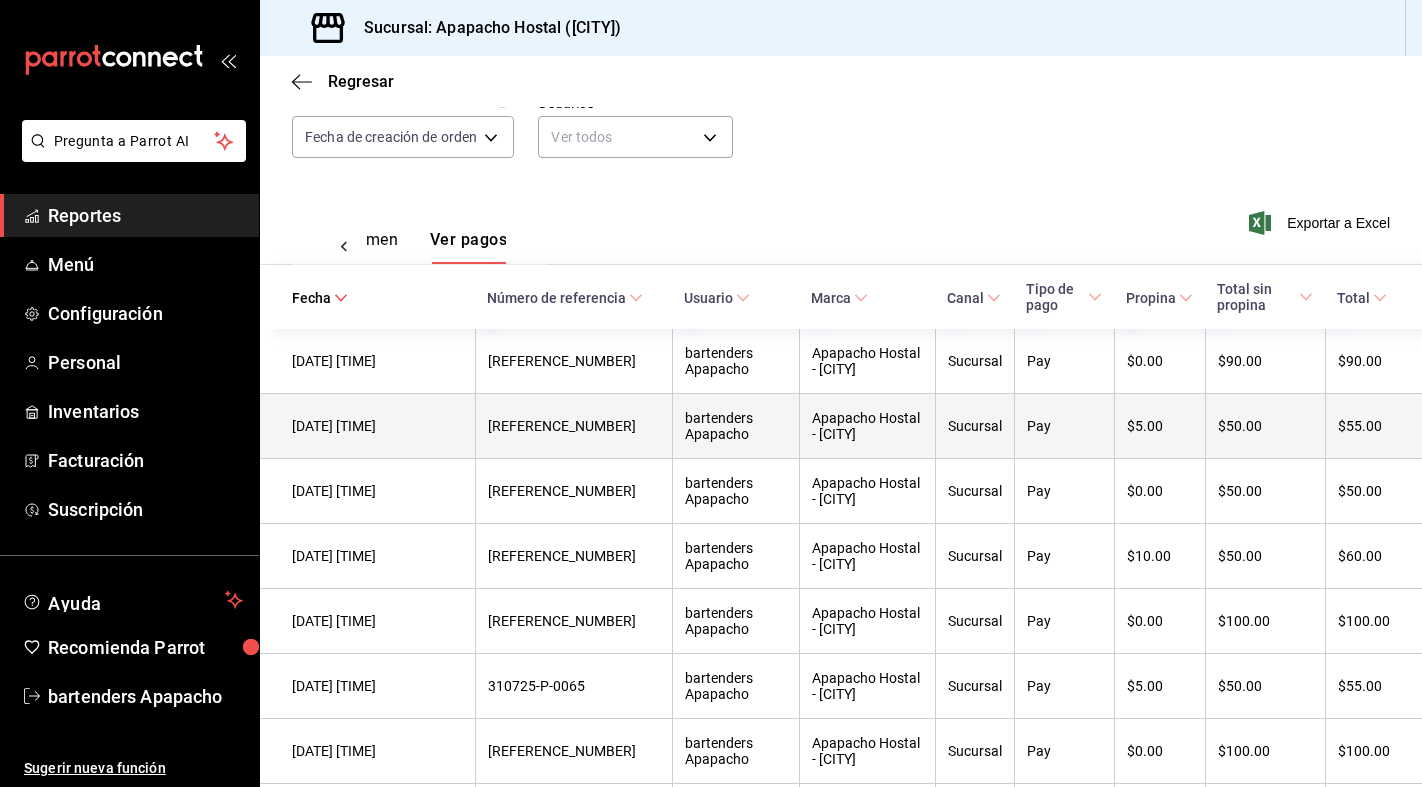 scroll, scrollTop: 0, scrollLeft: 0, axis: both 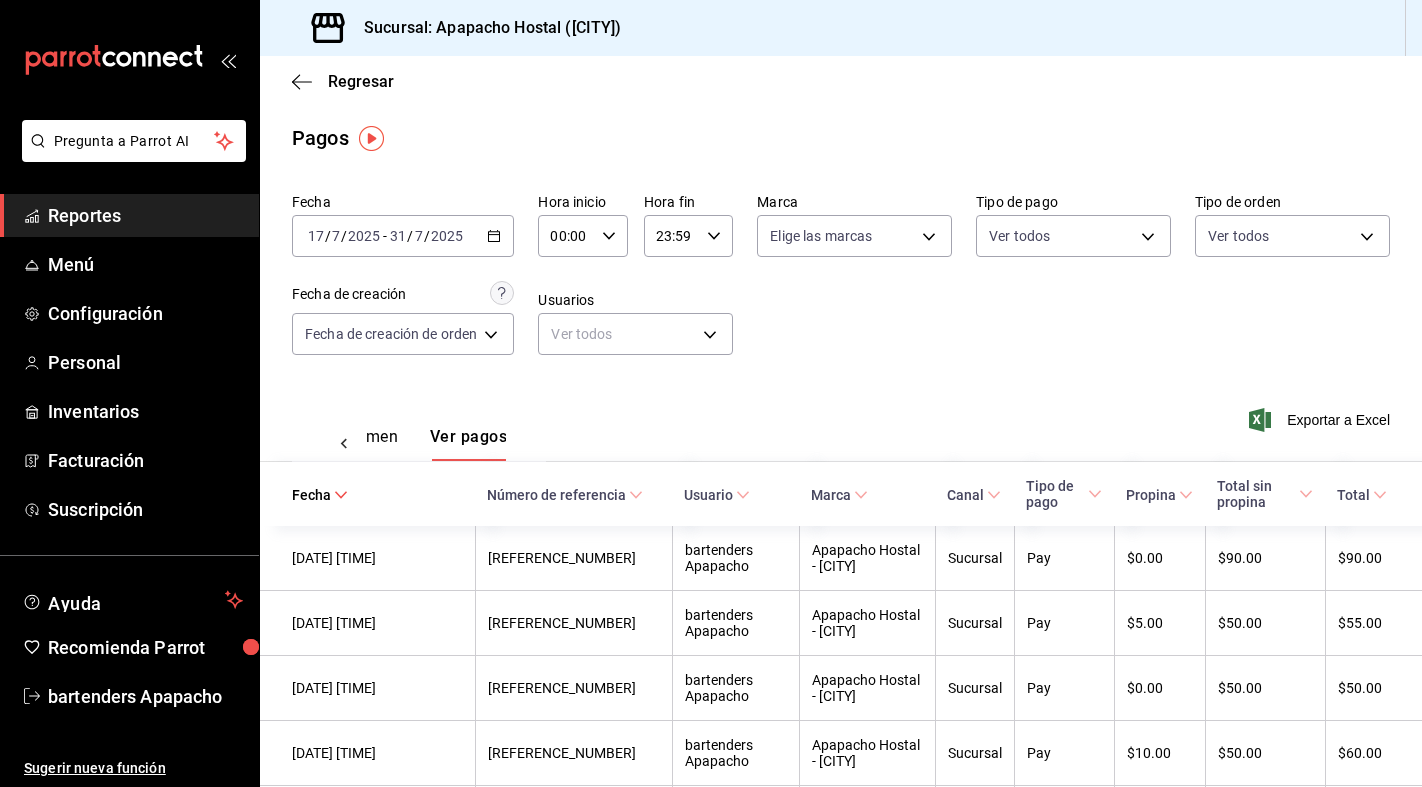 click 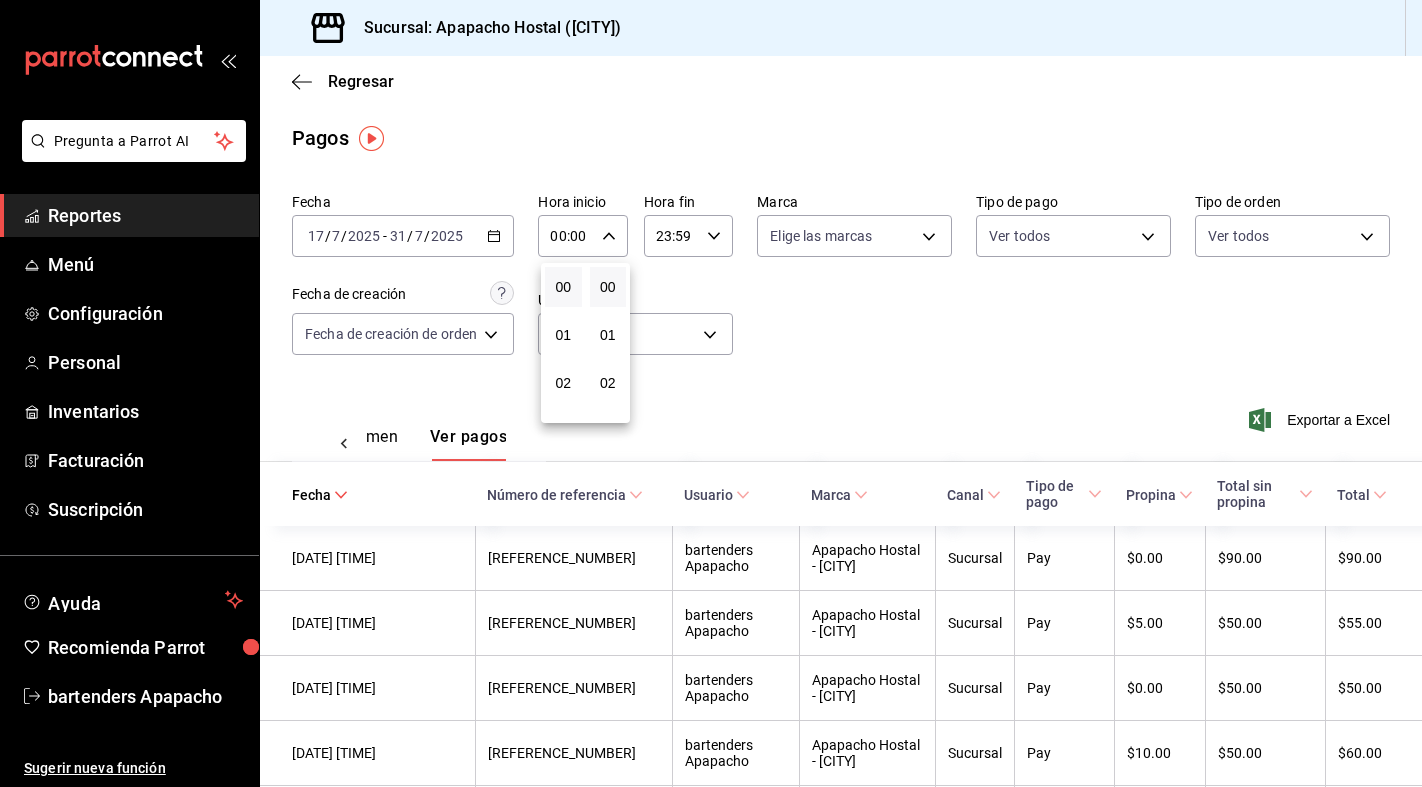 click at bounding box center (711, 393) 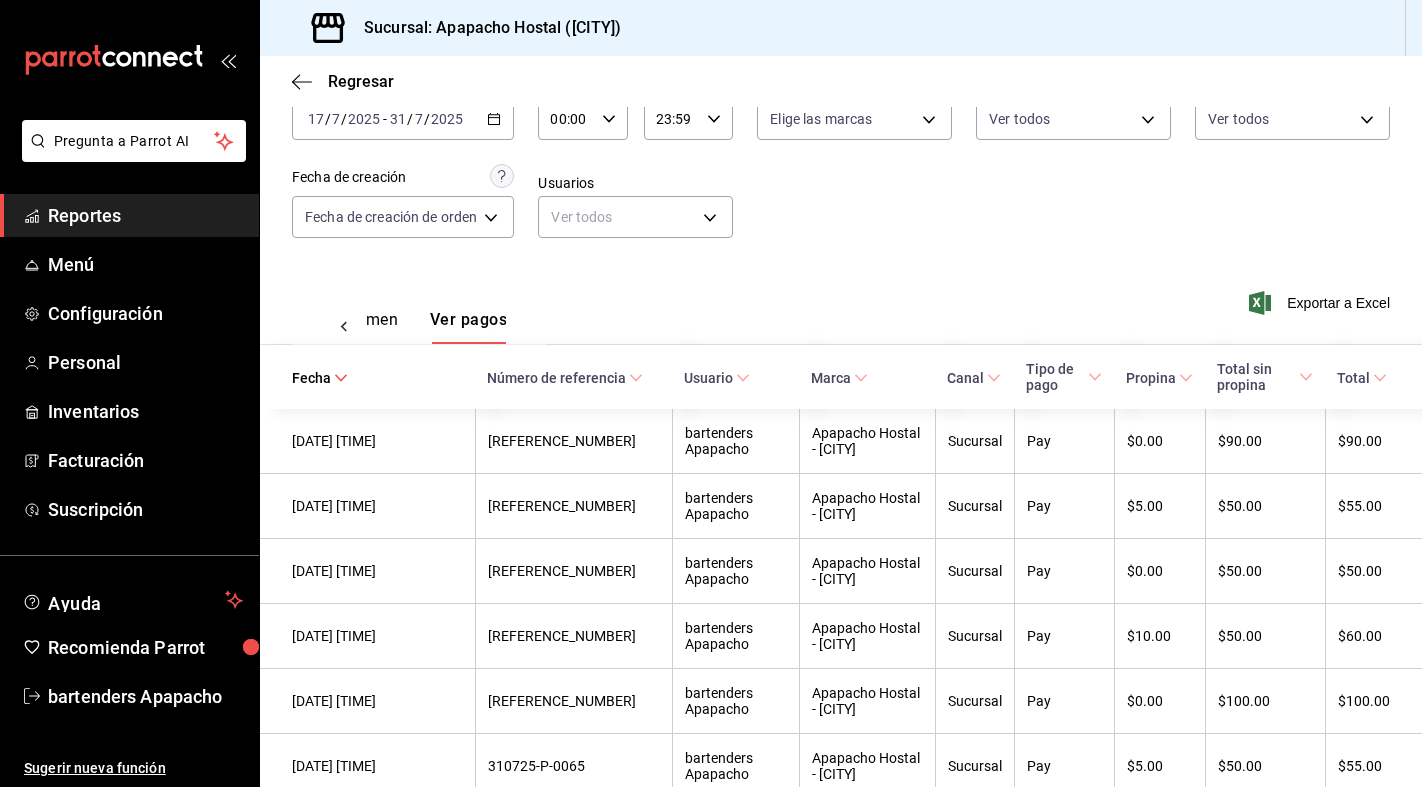 scroll, scrollTop: 118, scrollLeft: 0, axis: vertical 